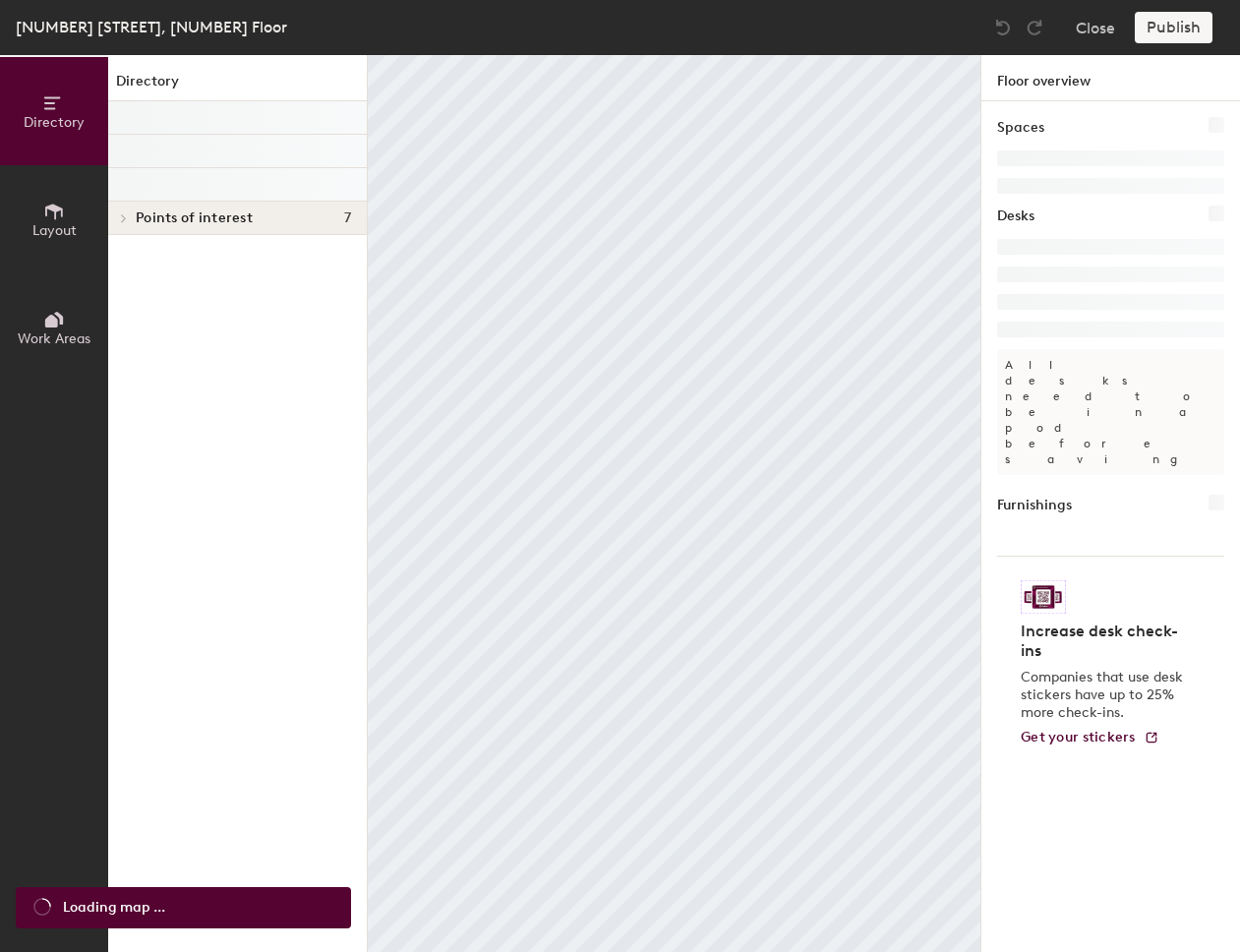 scroll, scrollTop: 0, scrollLeft: 0, axis: both 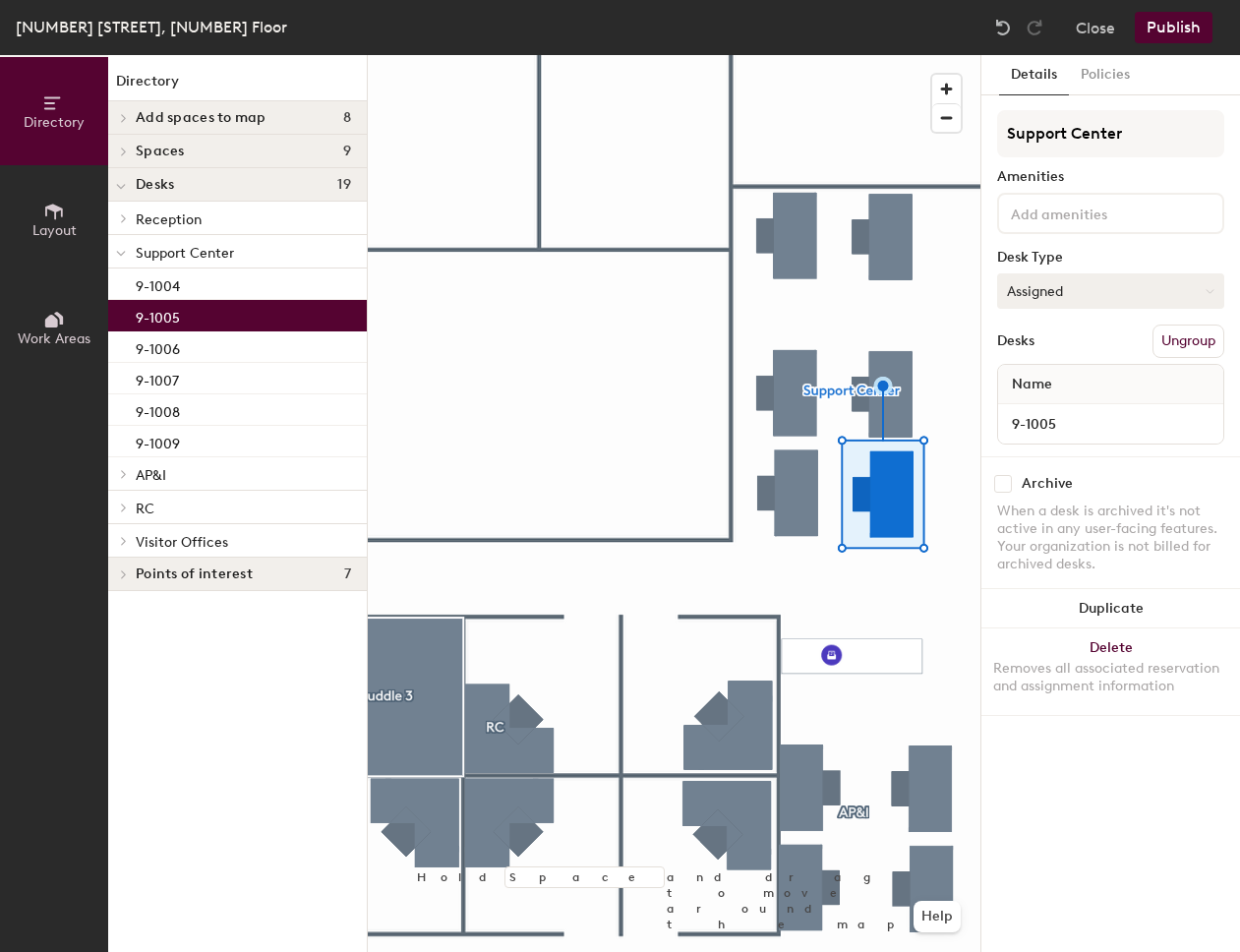 click on "Assigned" at bounding box center (1110, 291) 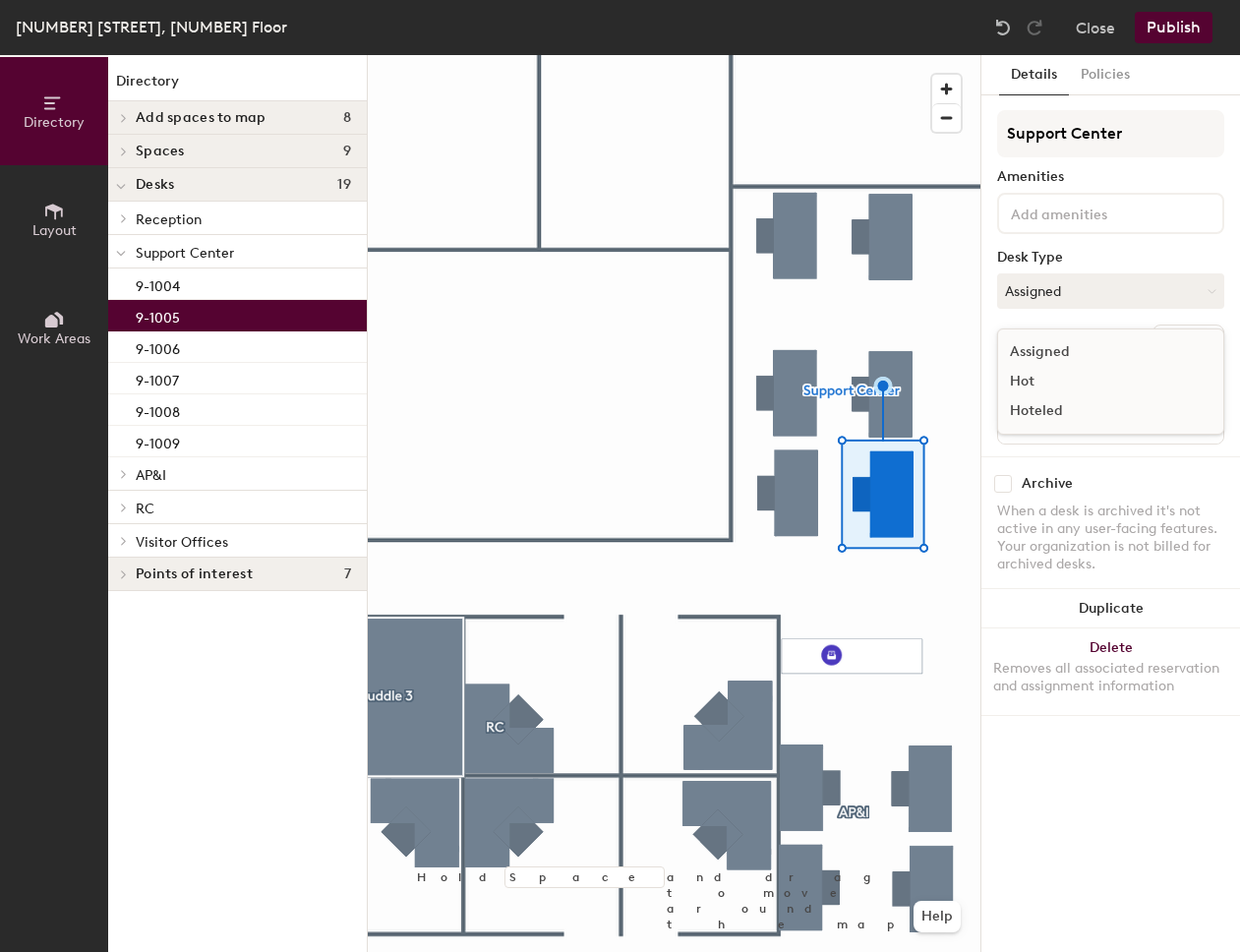 click on "Hoteled" at bounding box center [1096, 411] 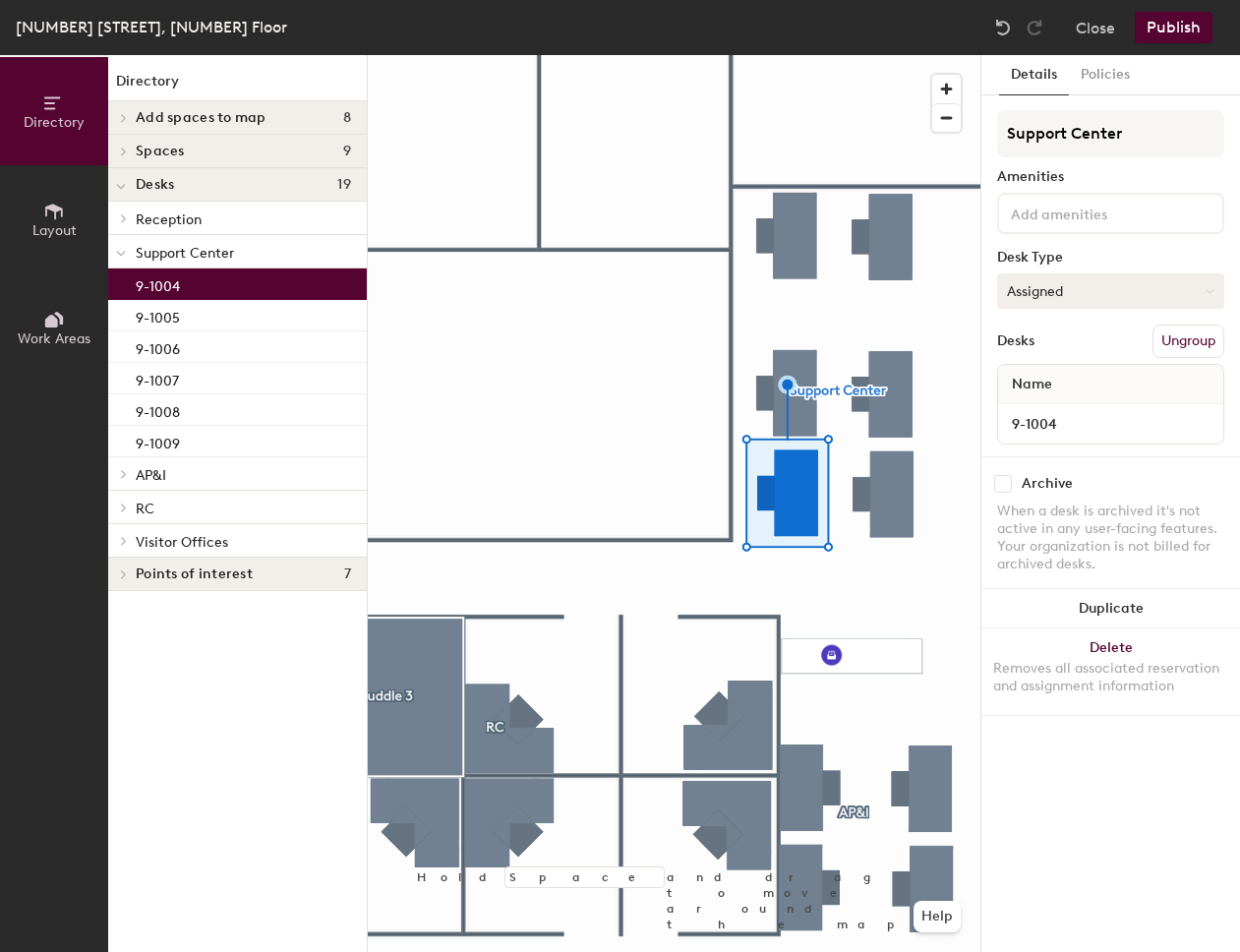 click on "Assigned" at bounding box center (1110, 291) 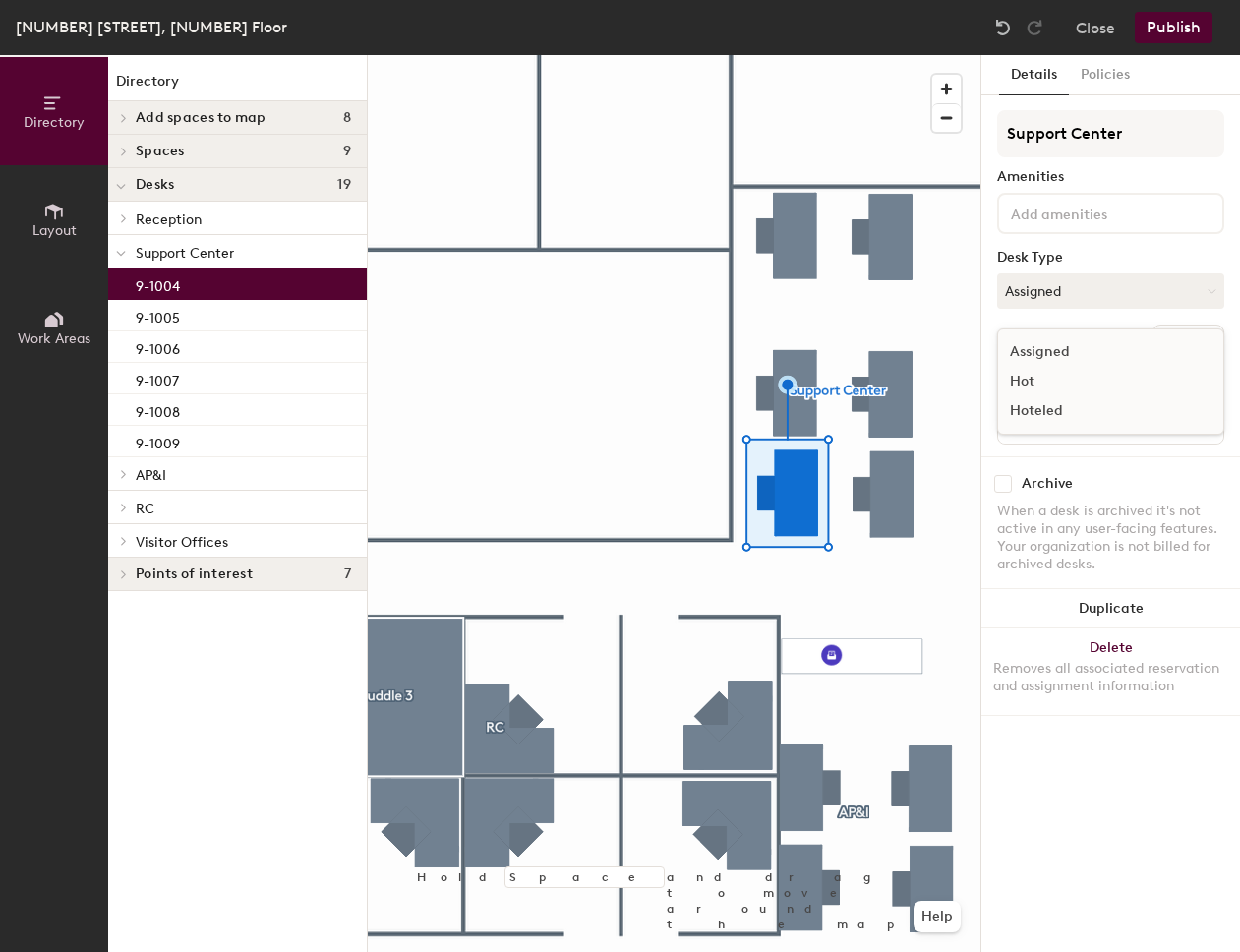 click on "Hoteled" at bounding box center [1096, 411] 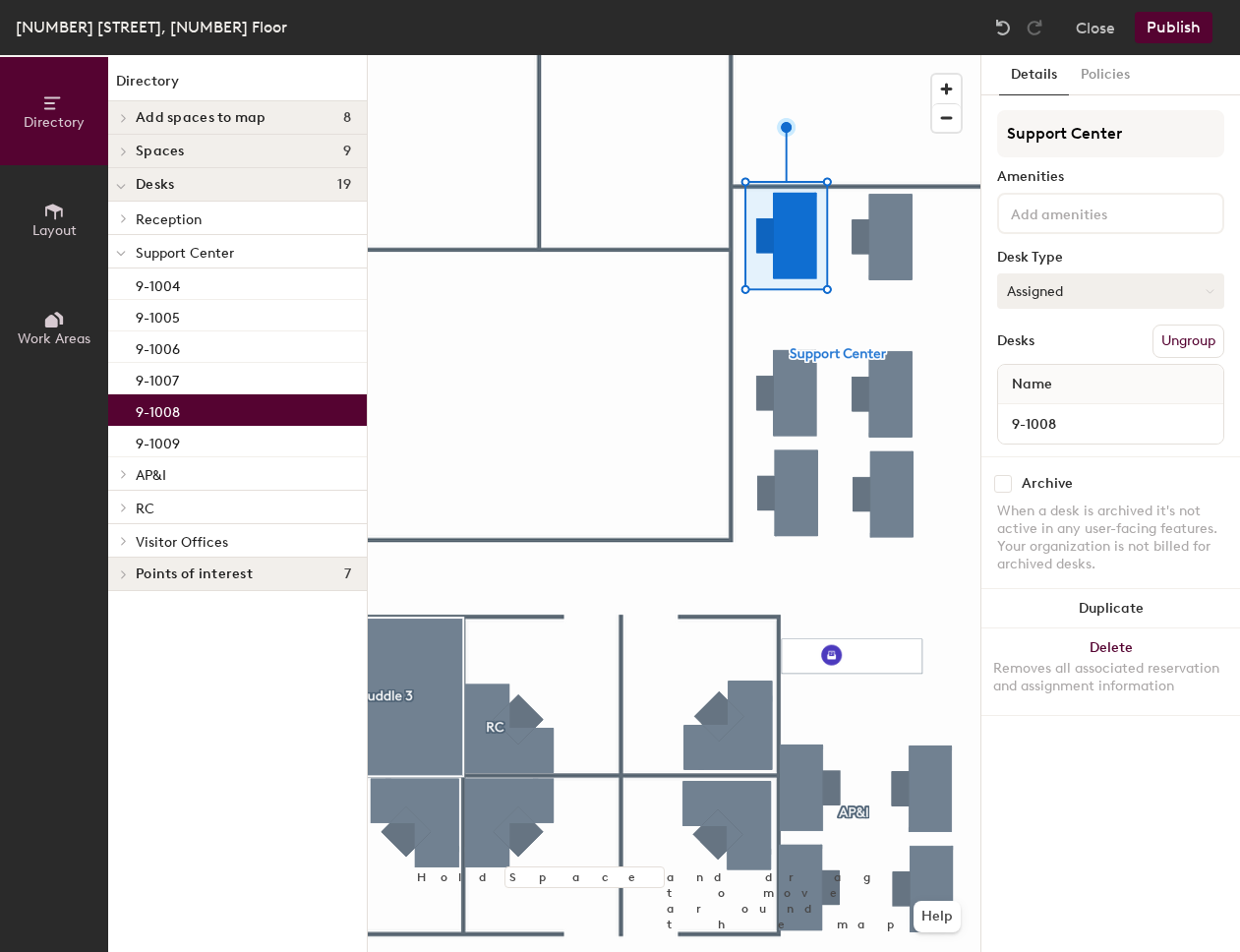 click on "Assigned" at bounding box center (1110, 291) 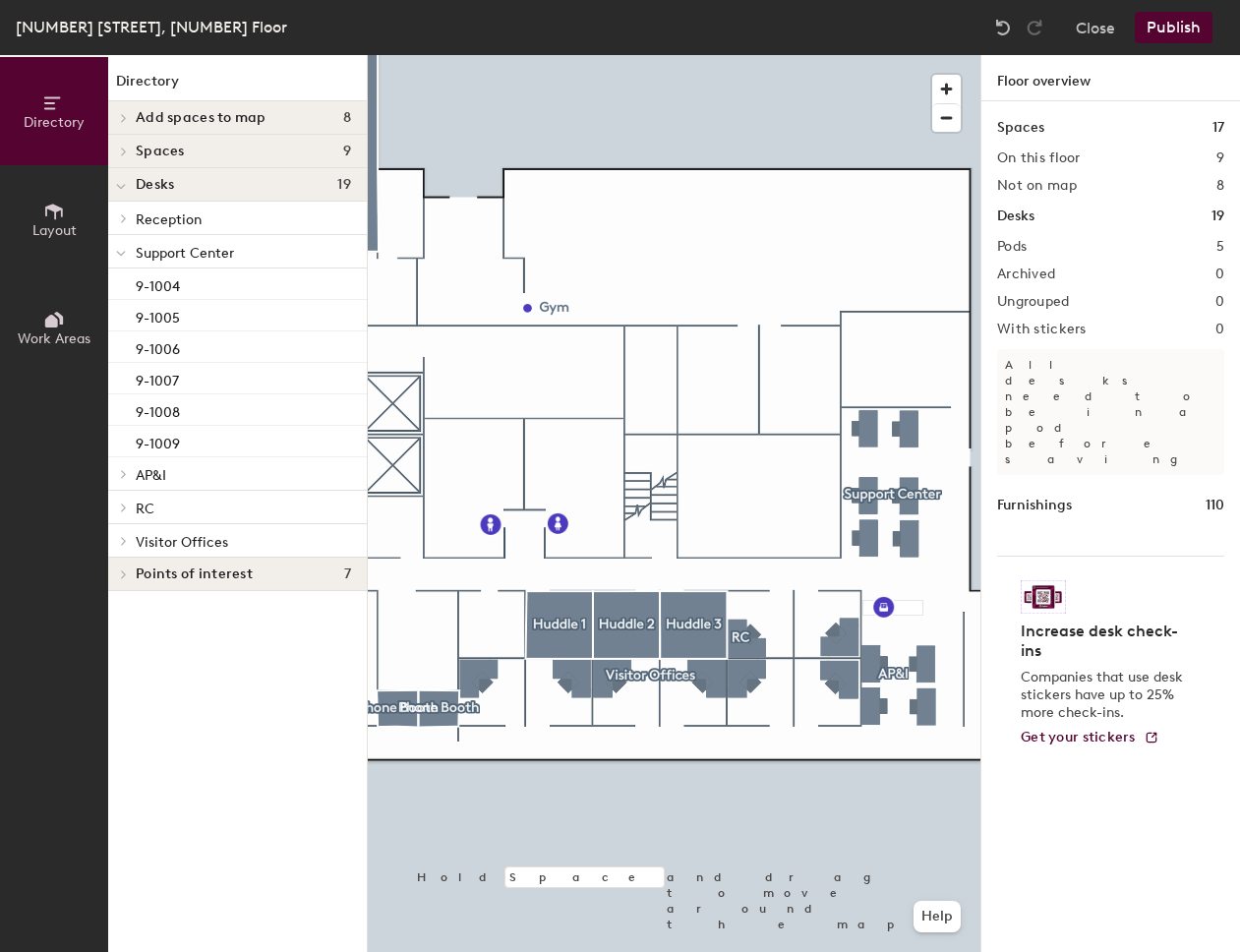 click on "Publish" at bounding box center (1173, 28) 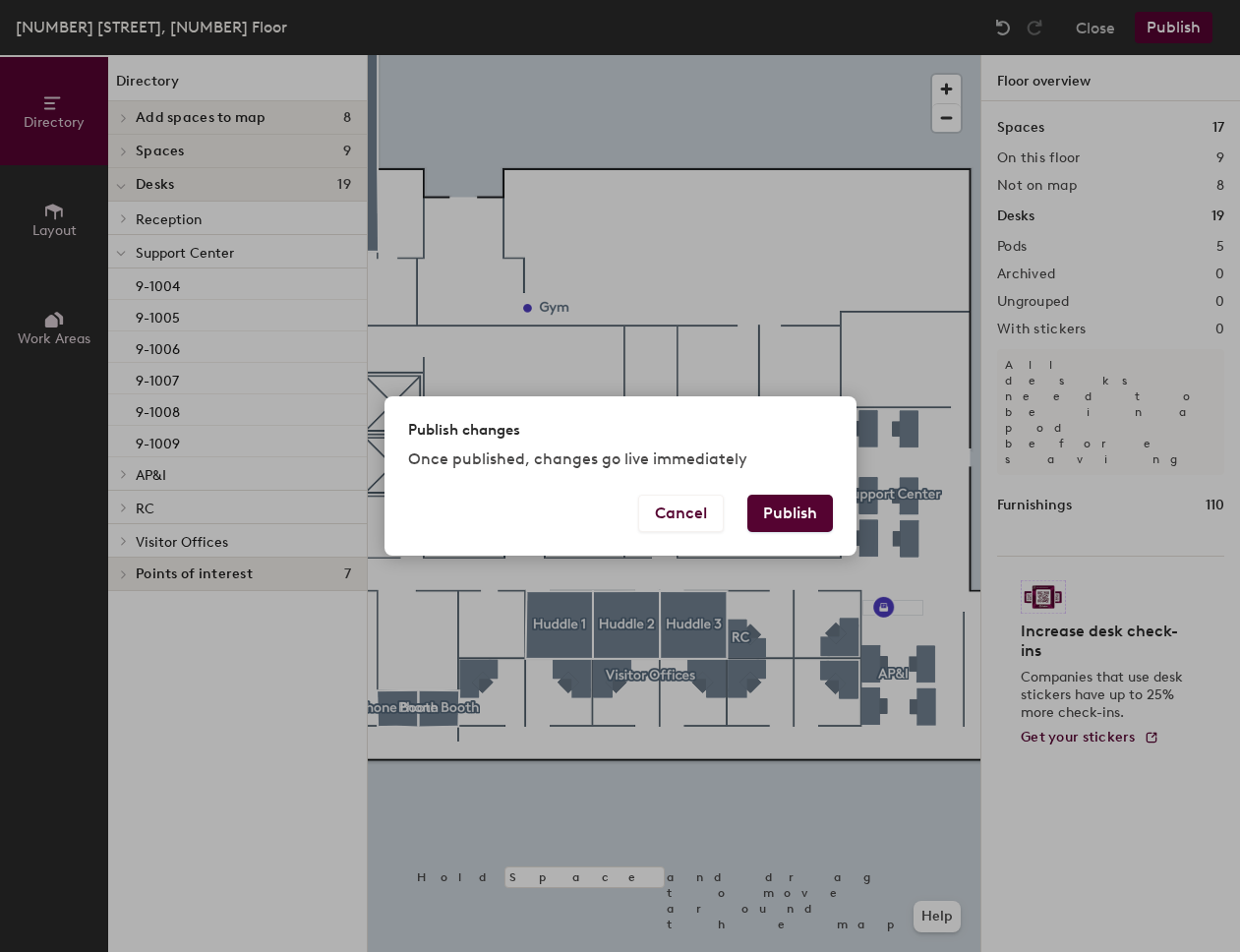 click on "Publish" at bounding box center [790, 513] 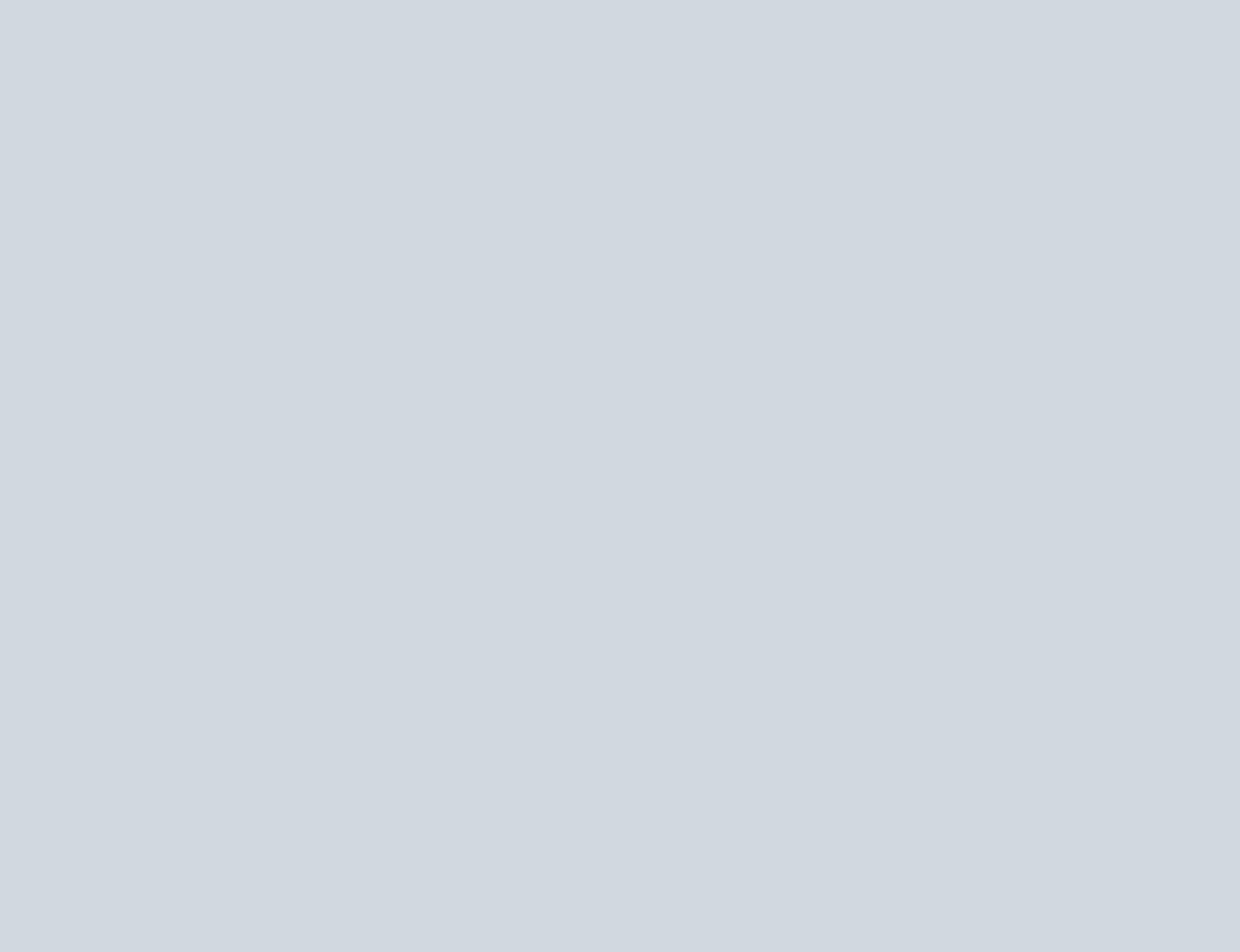 scroll, scrollTop: 0, scrollLeft: 0, axis: both 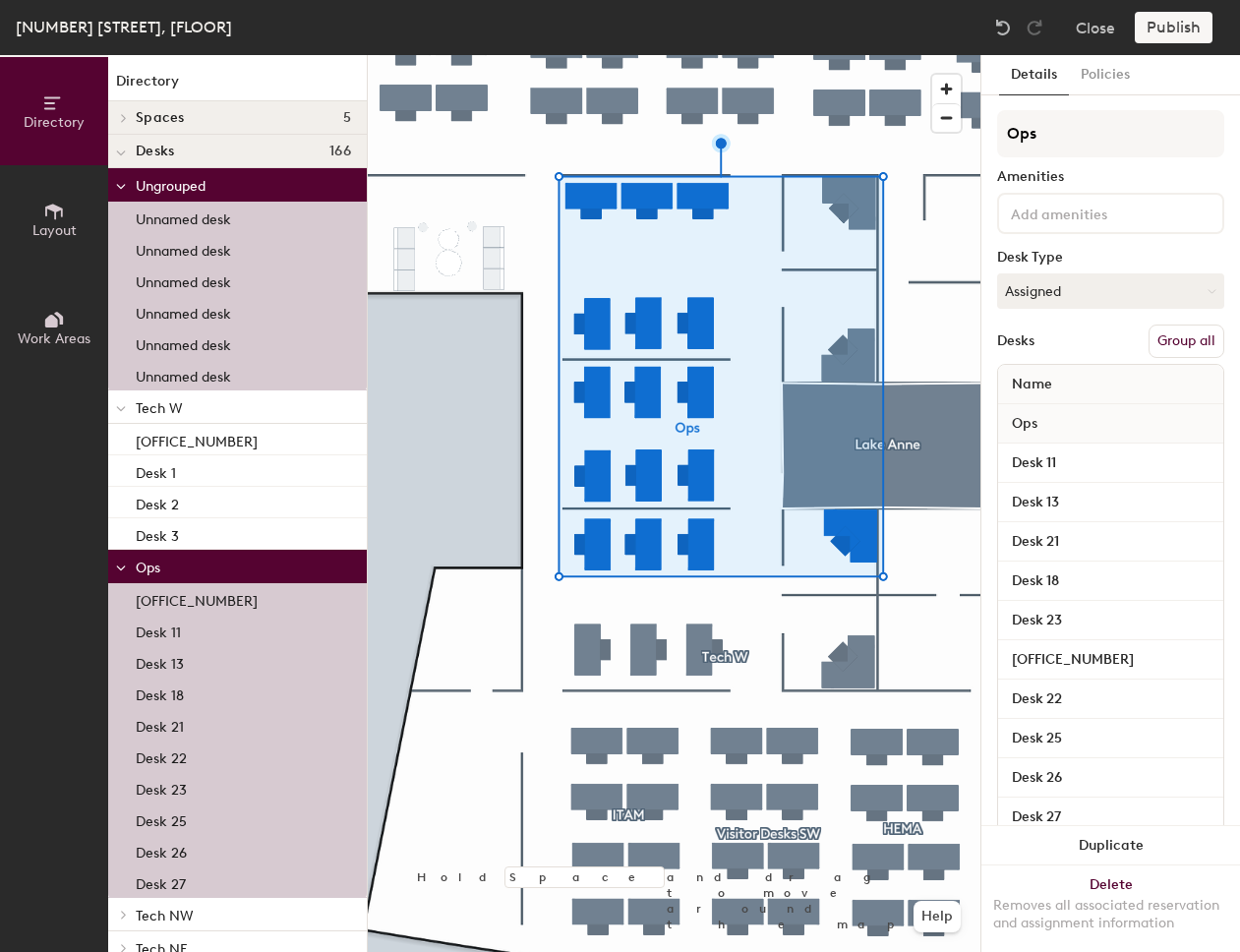click on "Group all" at bounding box center [1186, 341] 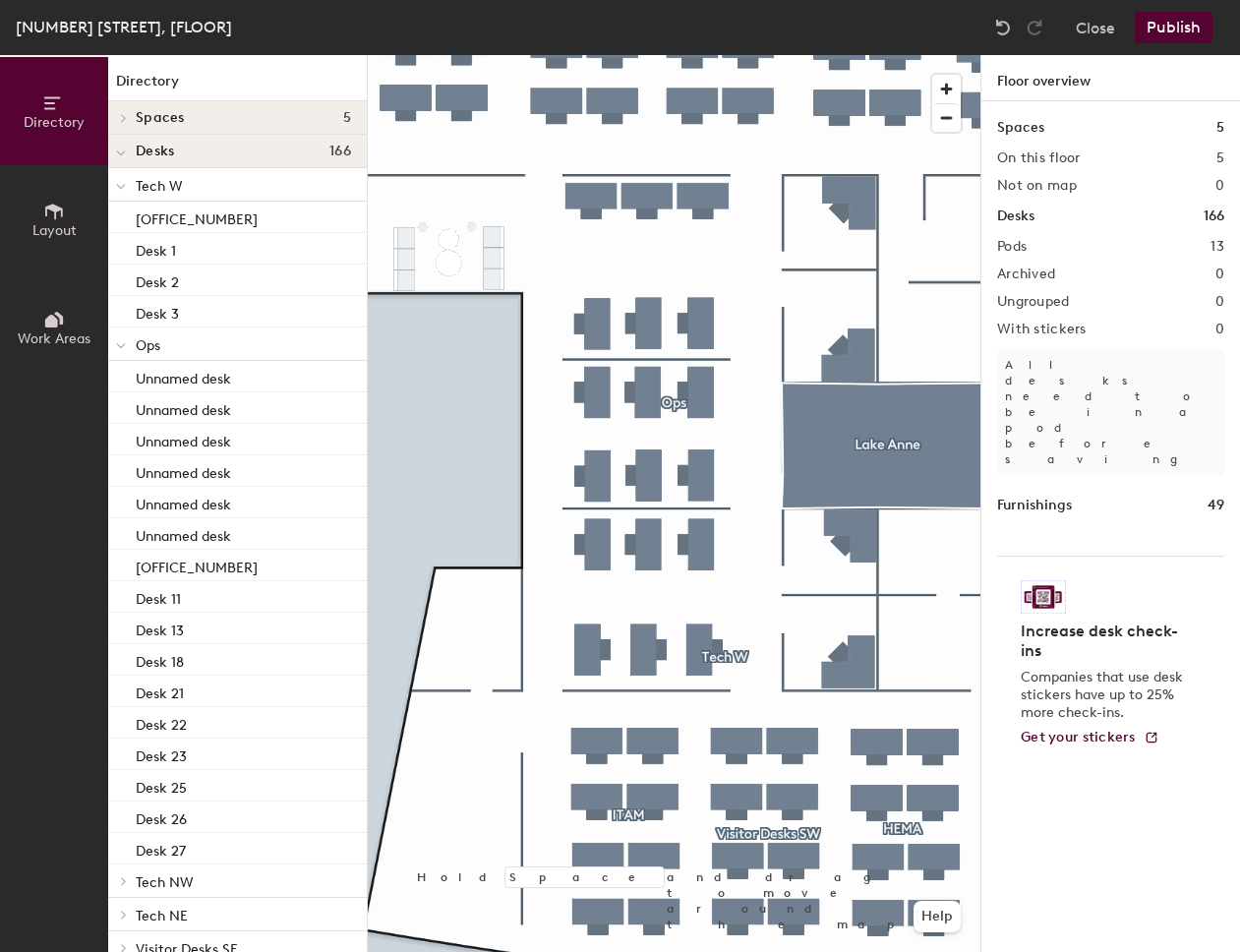 click on "Publish" at bounding box center (1173, 28) 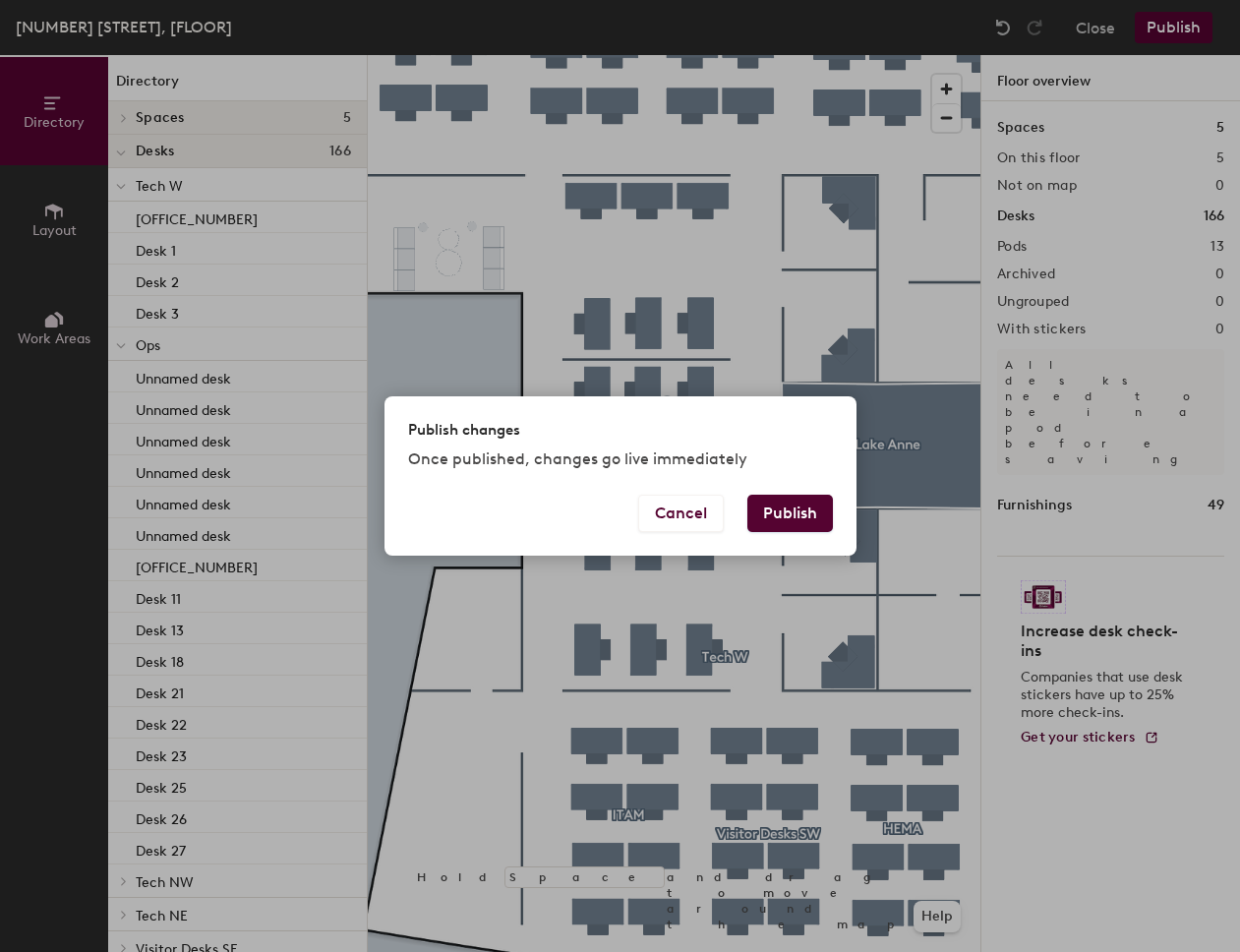 click on "Publish" at bounding box center [790, 513] 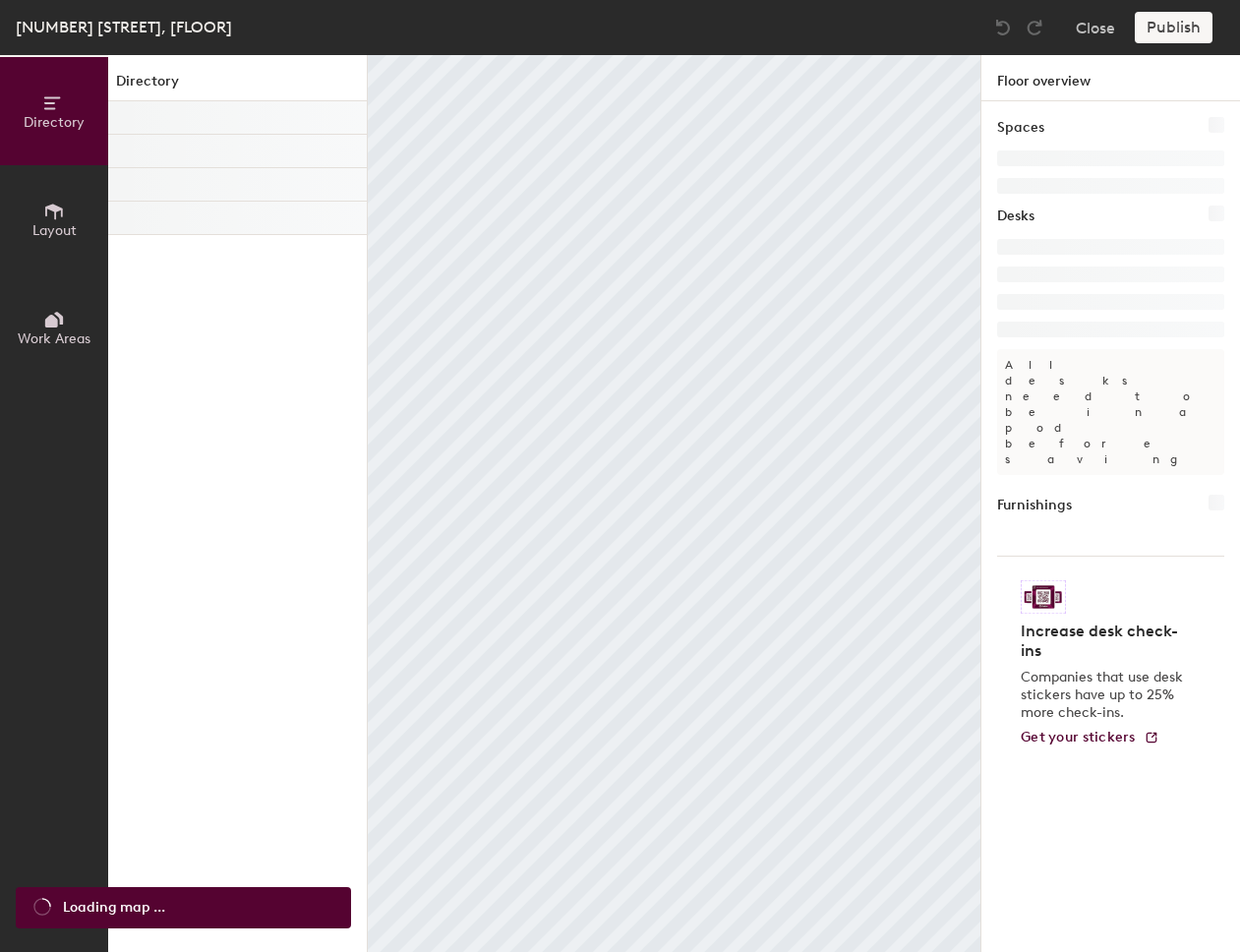 scroll, scrollTop: 0, scrollLeft: 0, axis: both 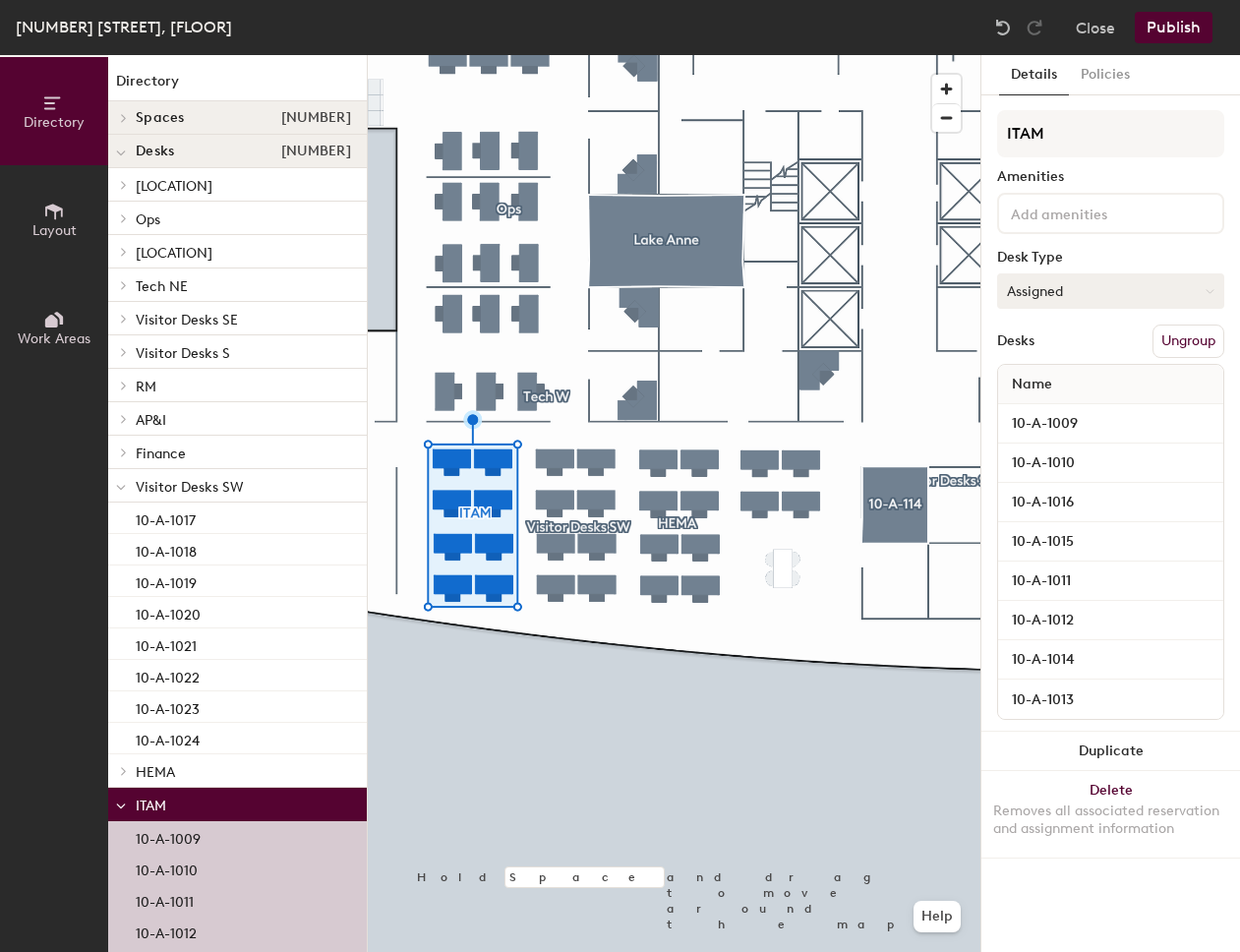 click on "Assigned" at bounding box center (1110, 291) 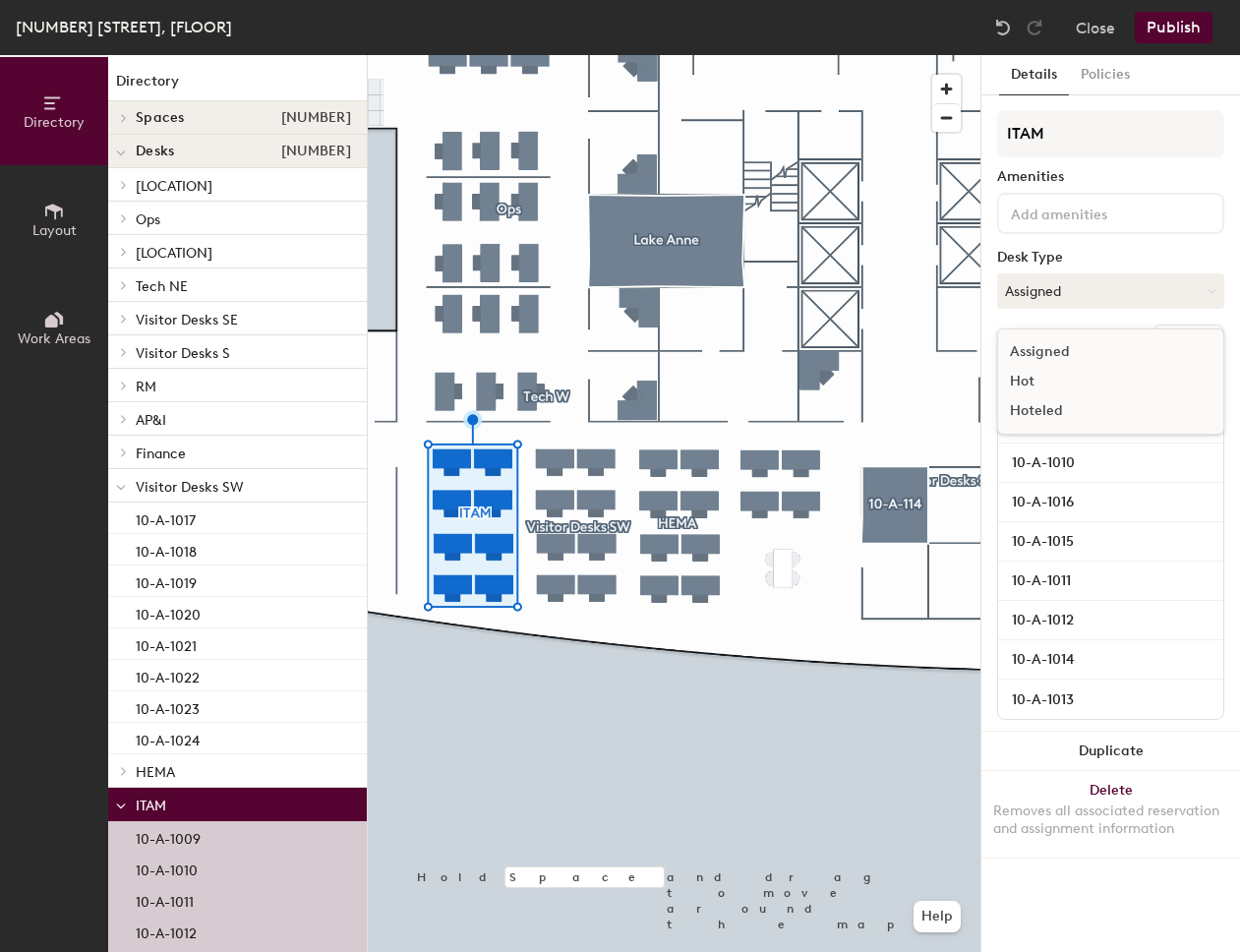 click on "Hoteled" at bounding box center [1096, 411] 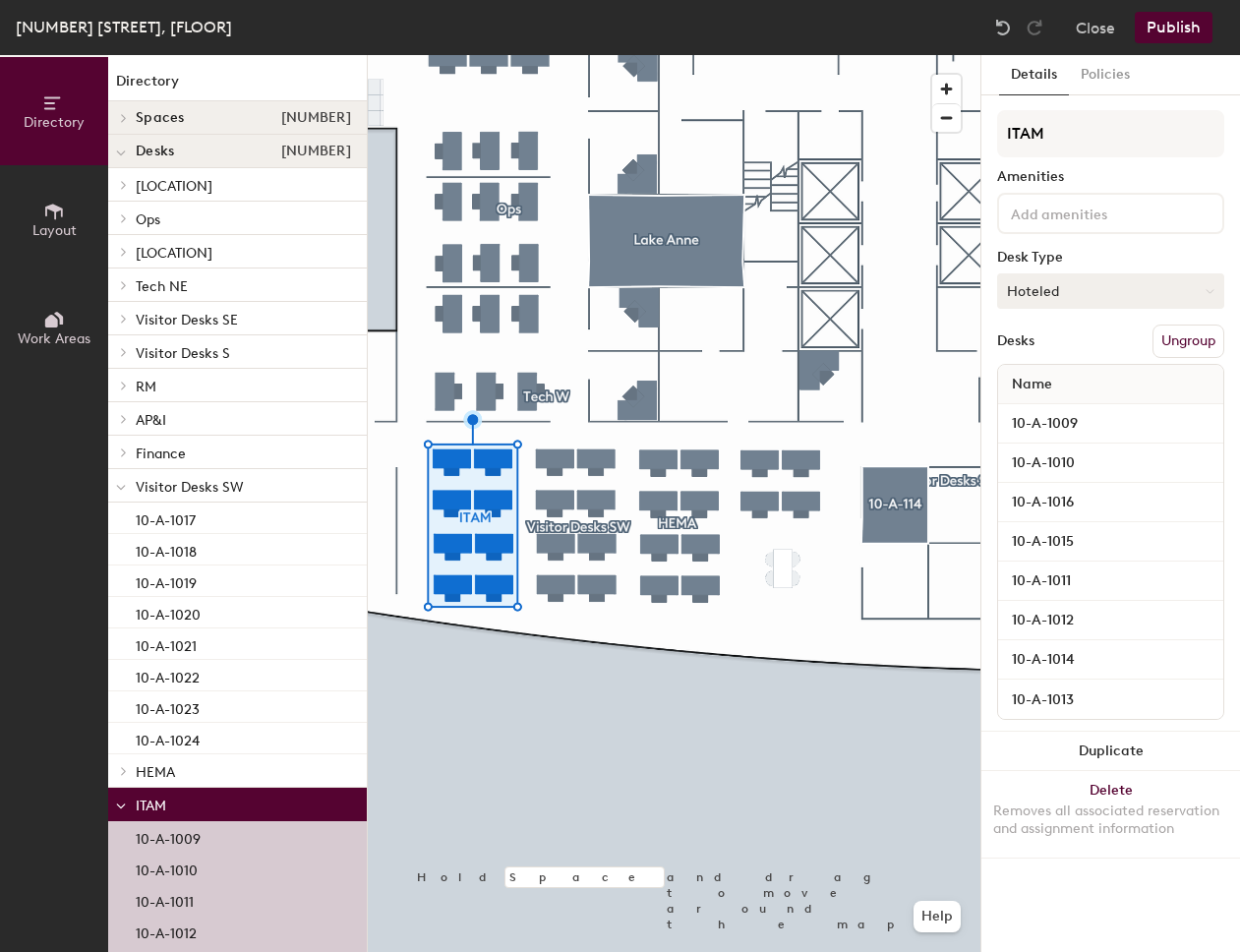 click on "Hoteled" at bounding box center (1110, 291) 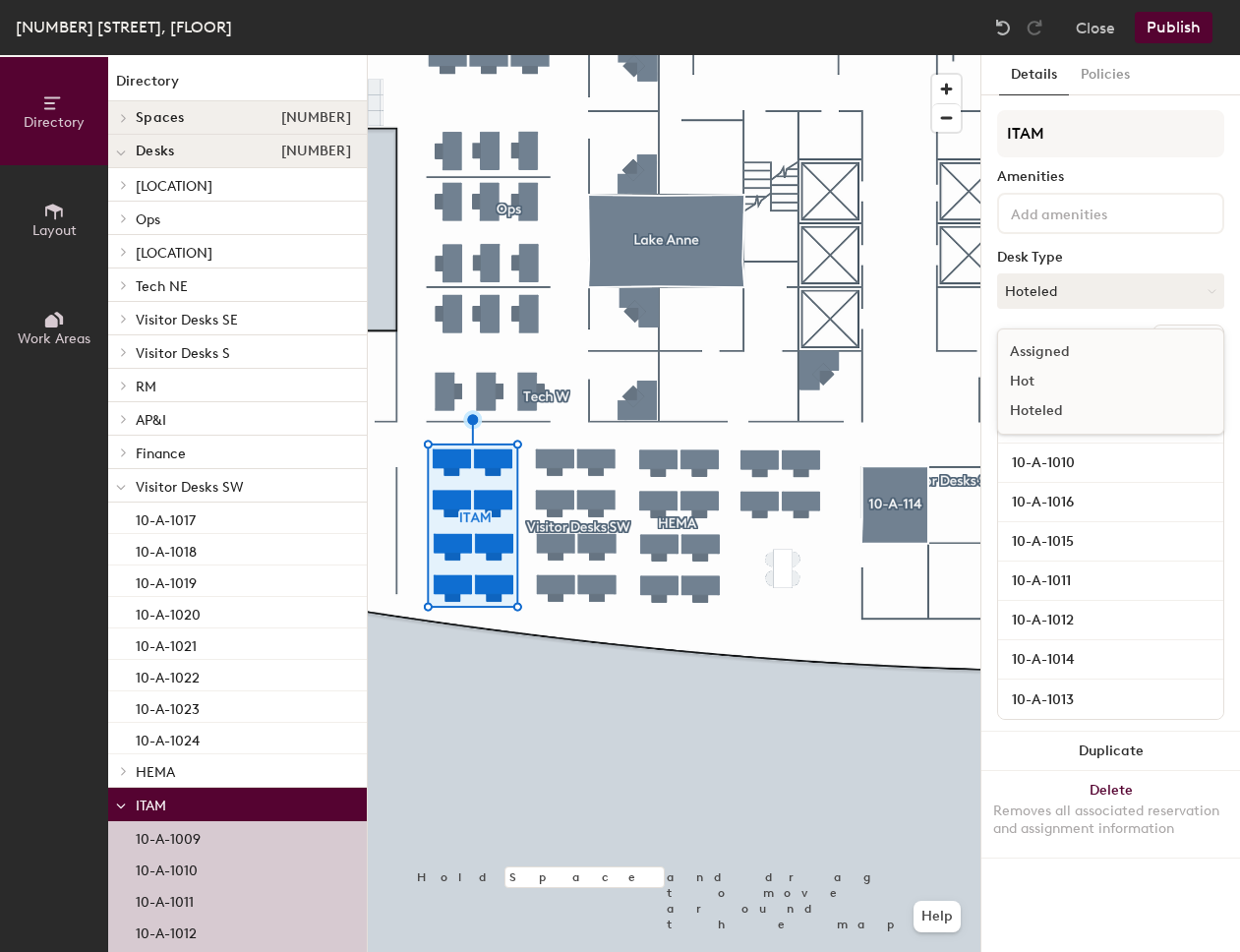 click on "Assigned" at bounding box center [1096, 352] 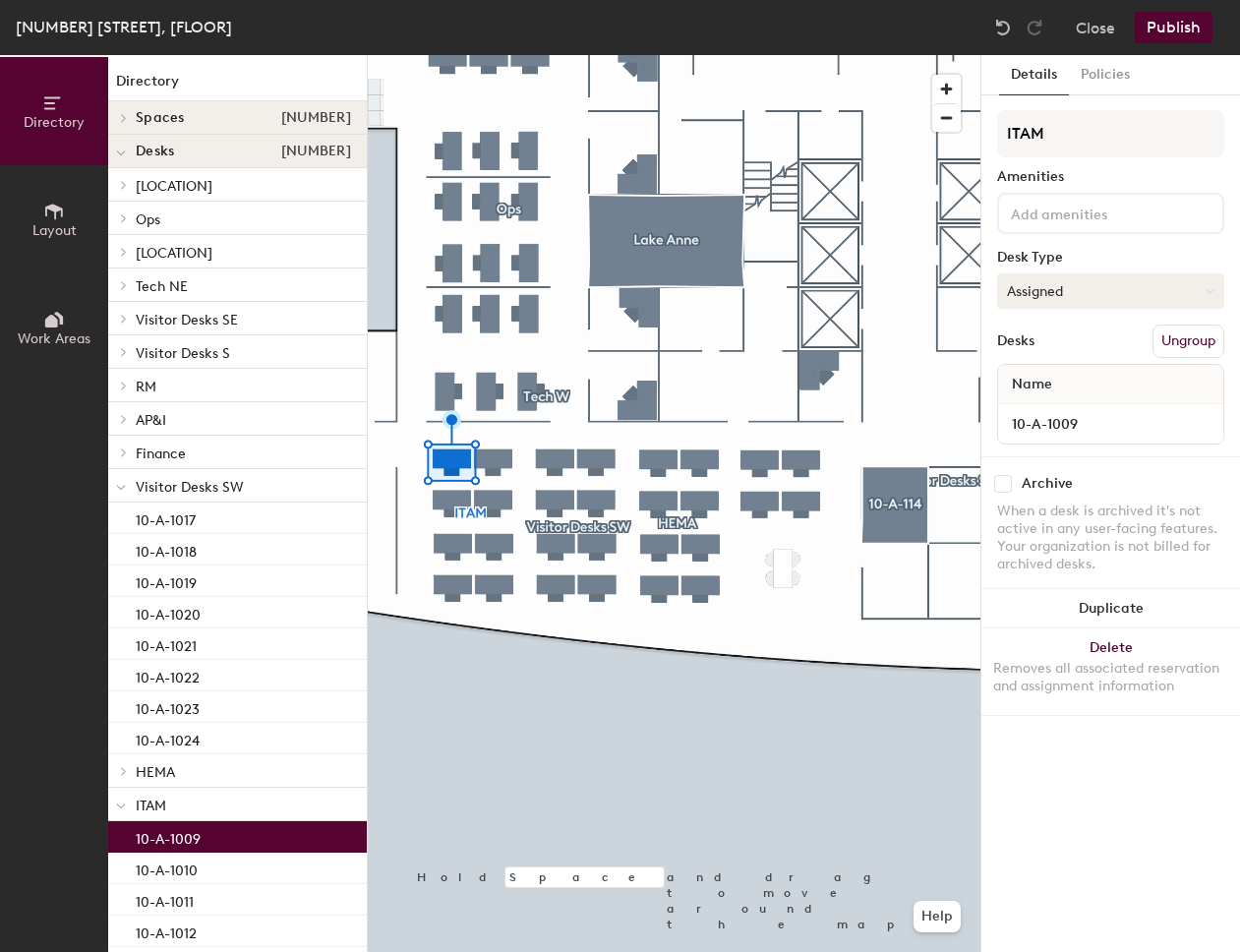 click on "Assigned" at bounding box center (1110, 291) 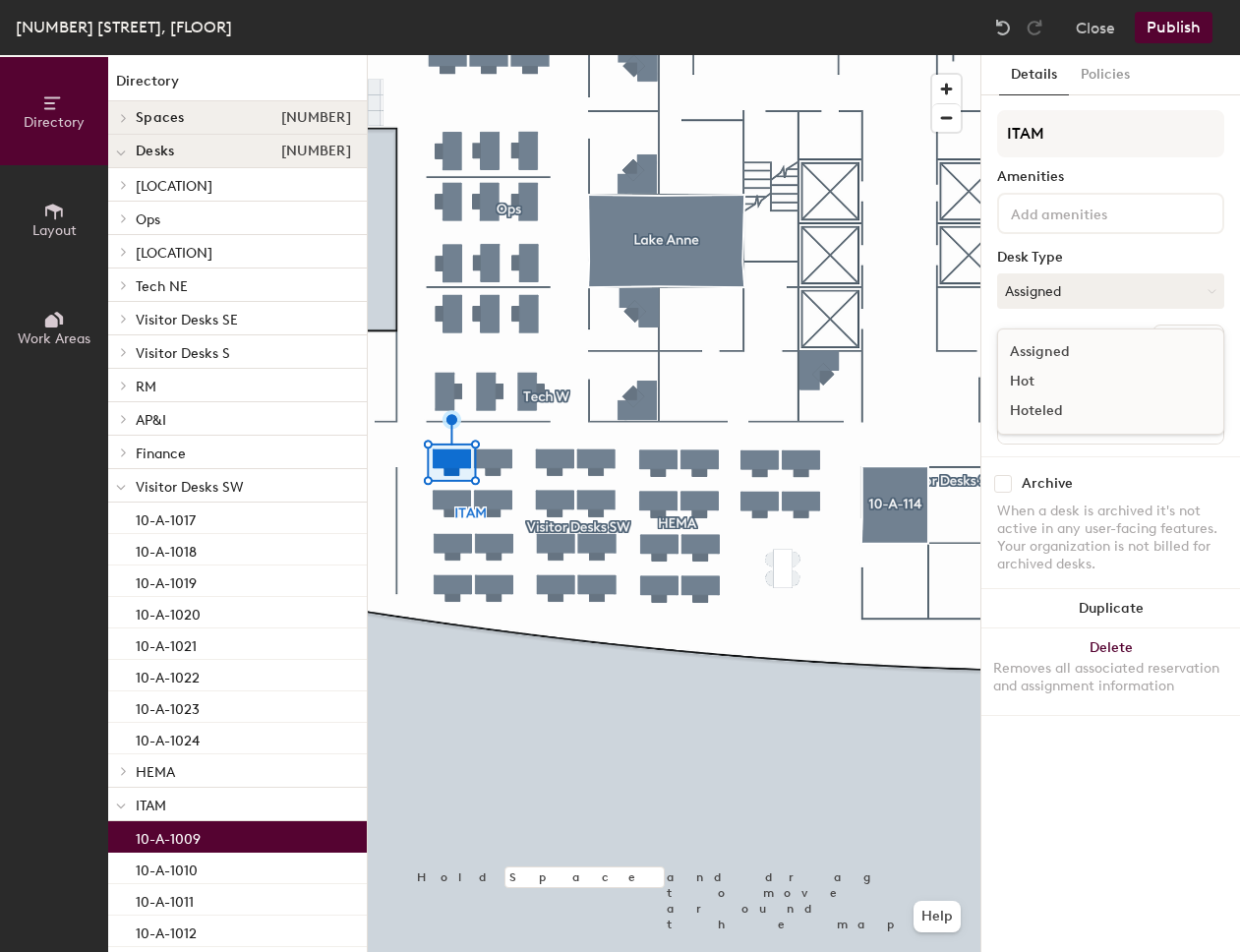 click on "Hoteled" at bounding box center (1096, 411) 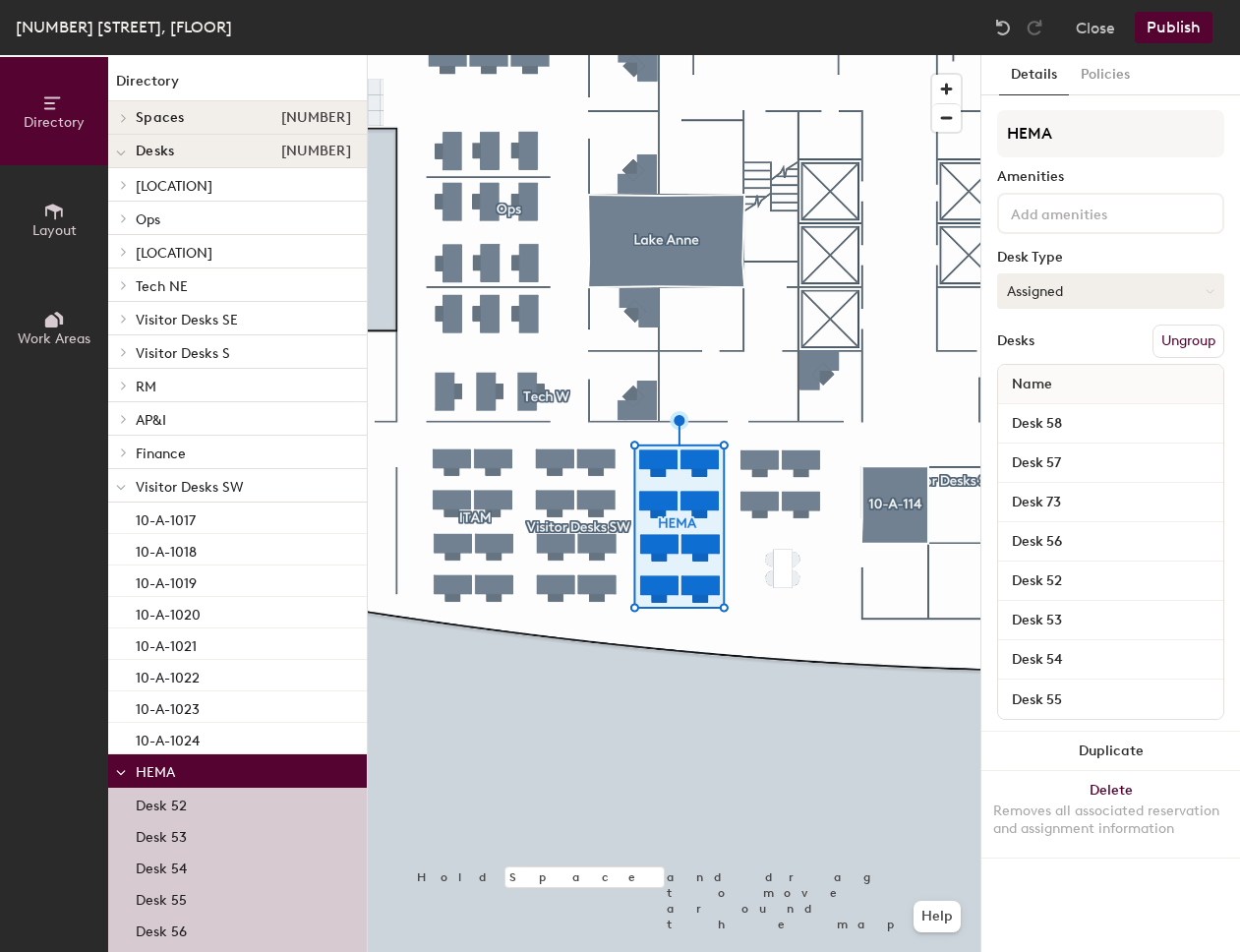 click on "Assigned" at bounding box center (1110, 291) 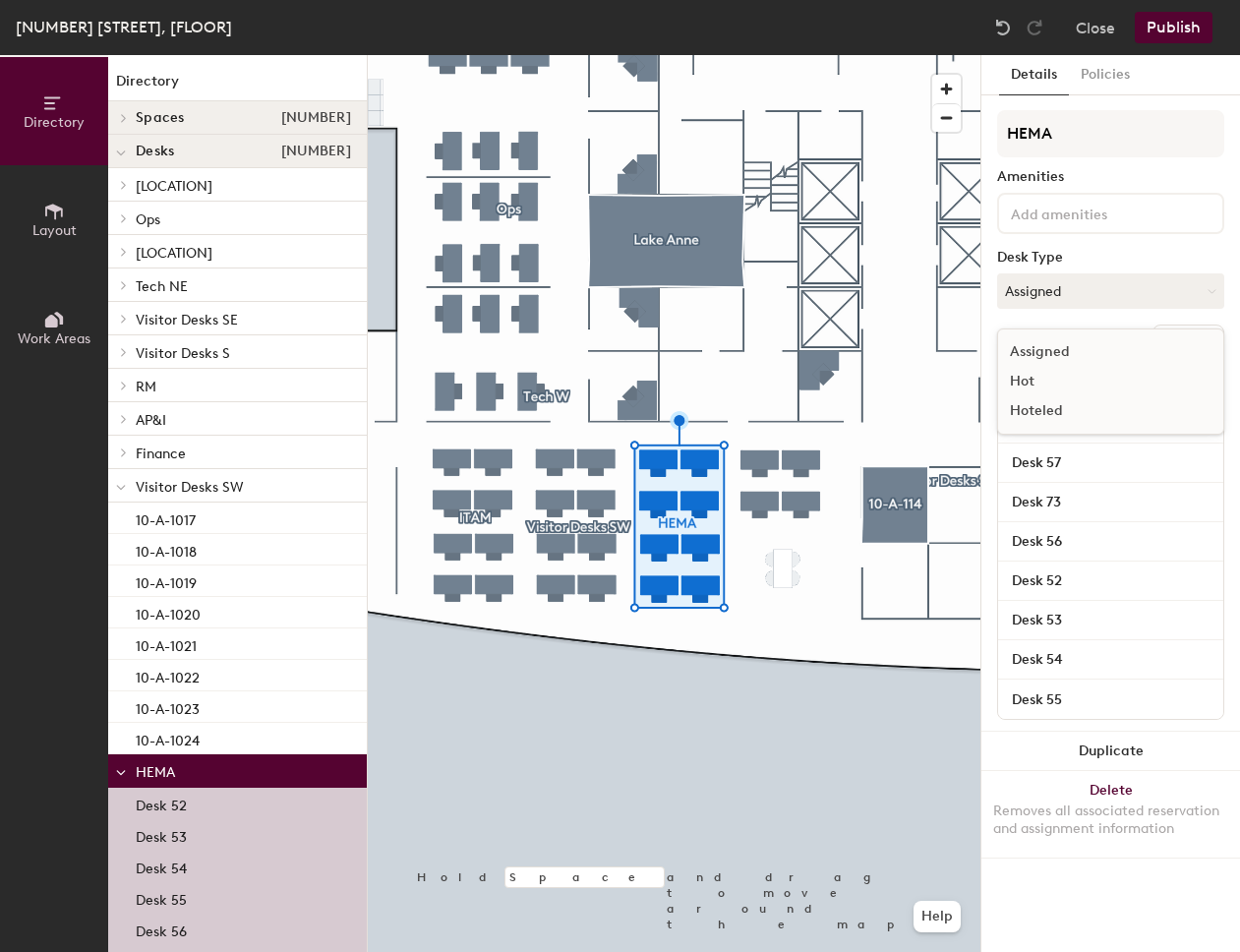 click on "Hoteled" at bounding box center (1096, 411) 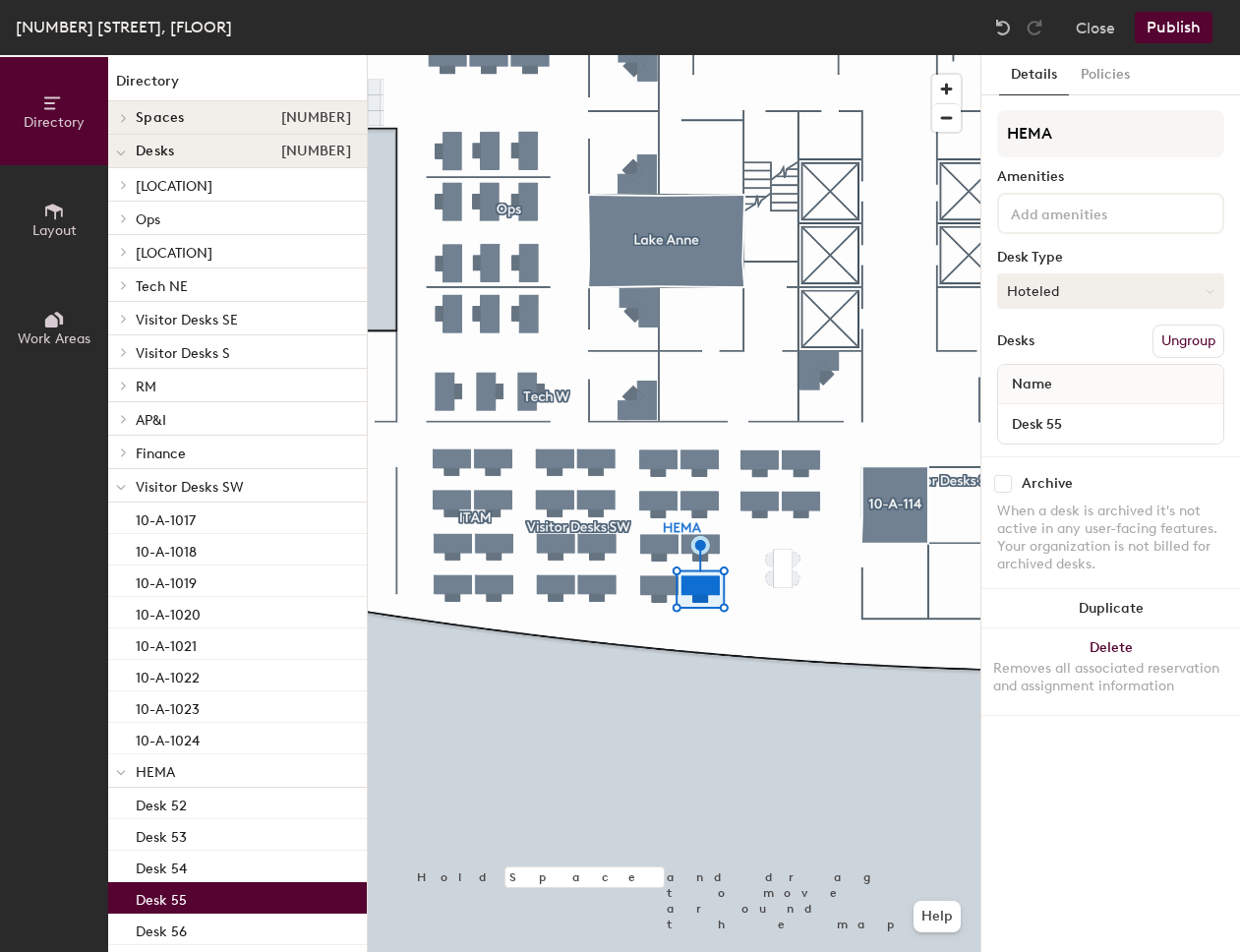 click on "Hoteled" at bounding box center [1110, 291] 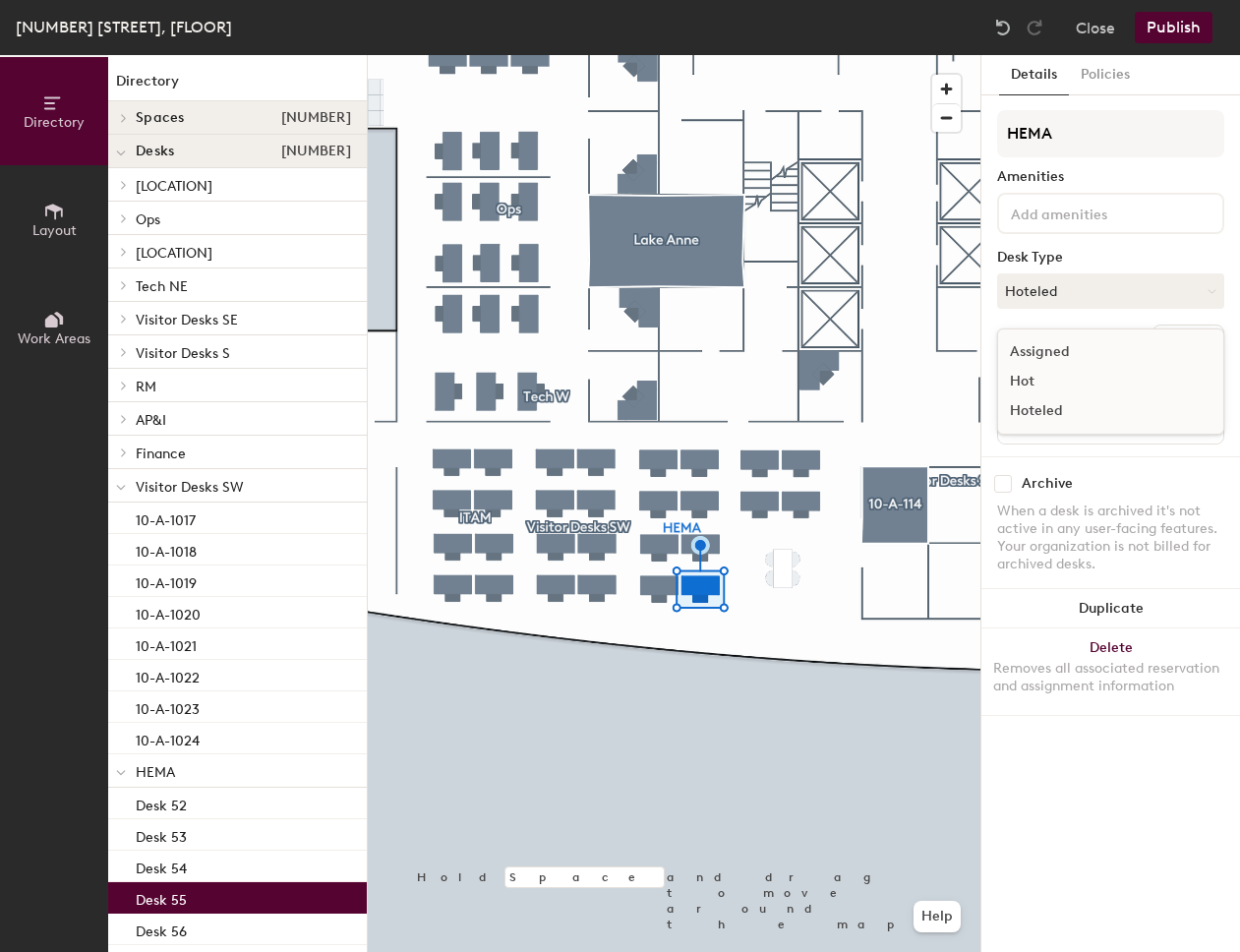 click on "Assigned" at bounding box center [1096, 352] 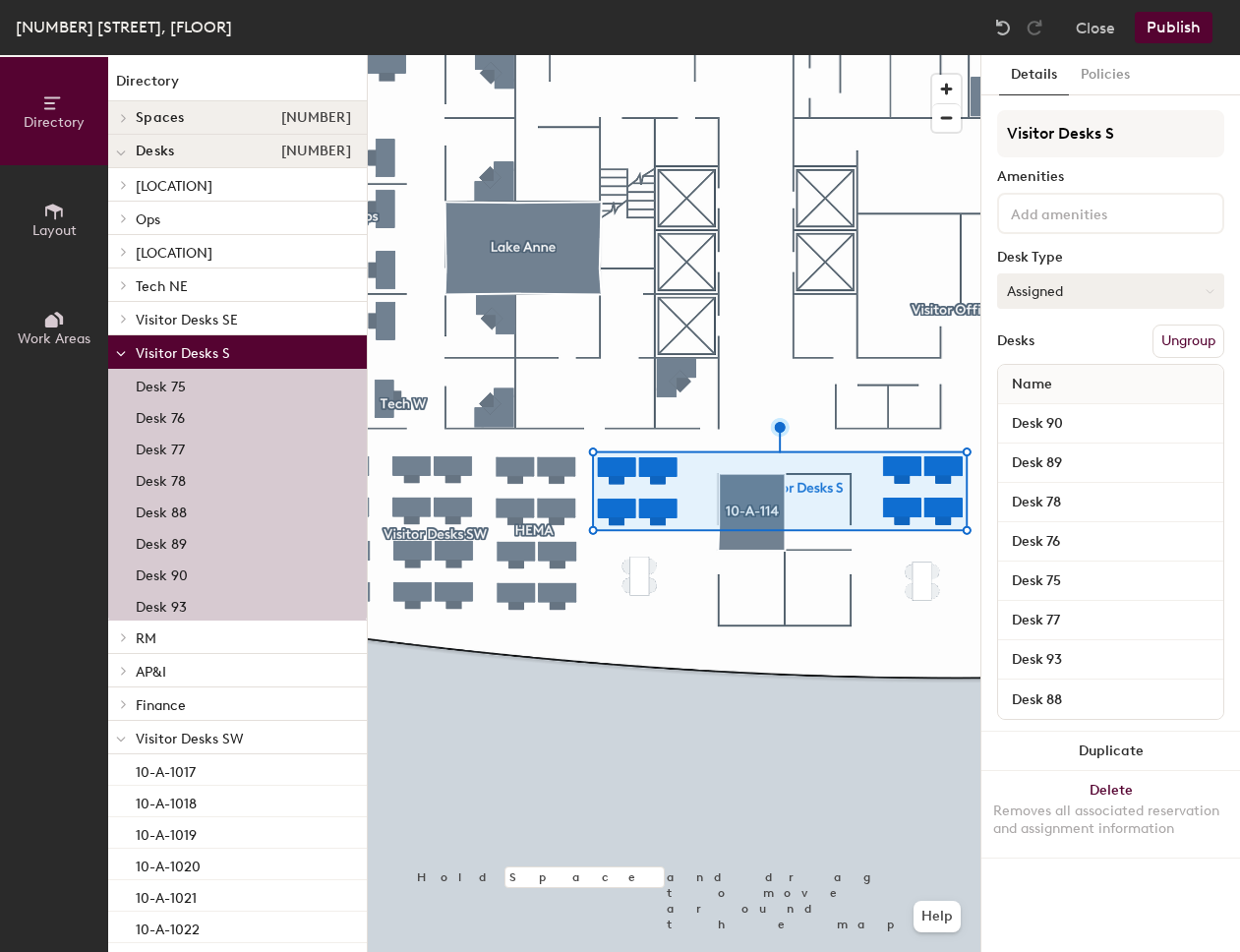 click on "Assigned" at bounding box center [1110, 291] 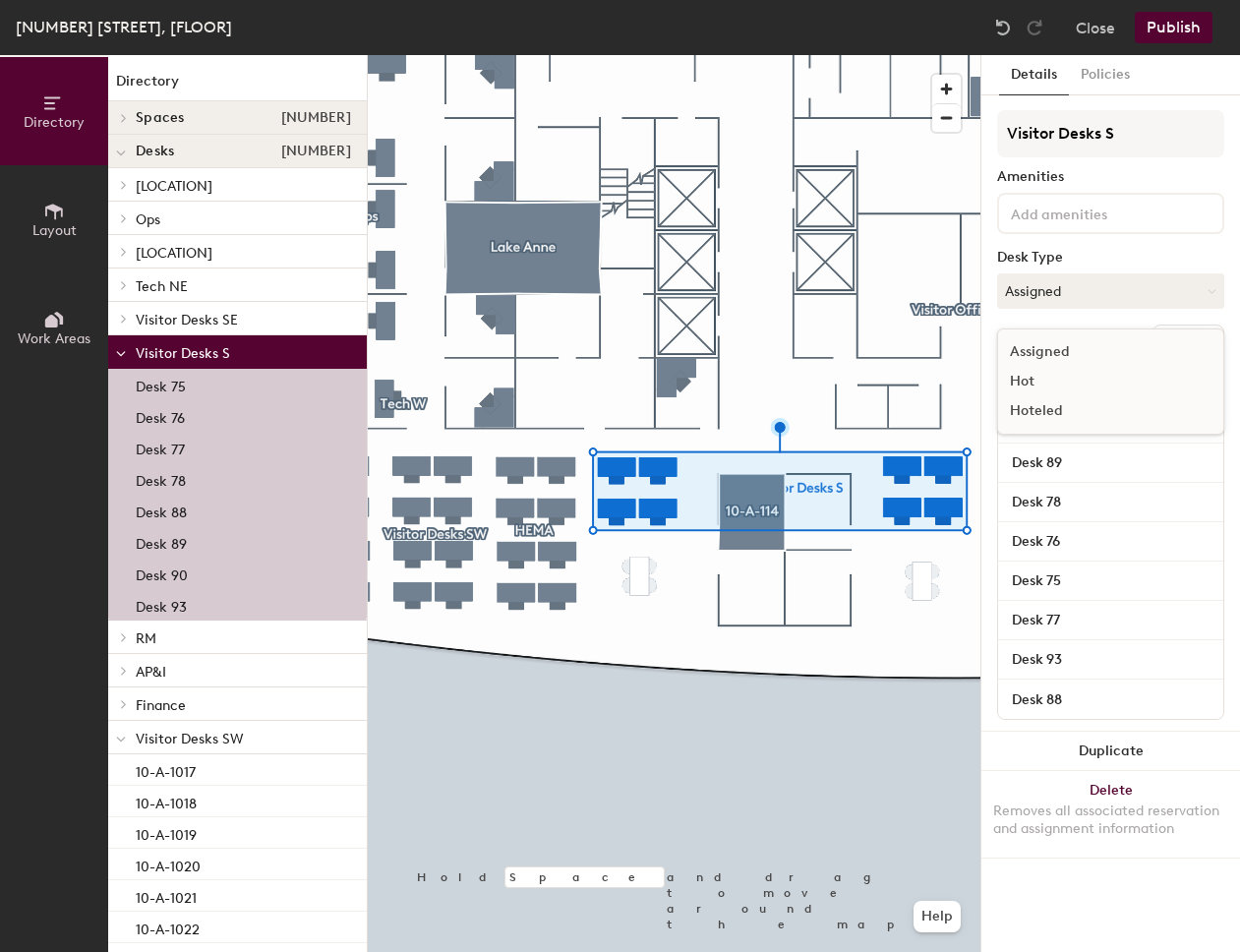 click on "Hoteled" at bounding box center (1096, 411) 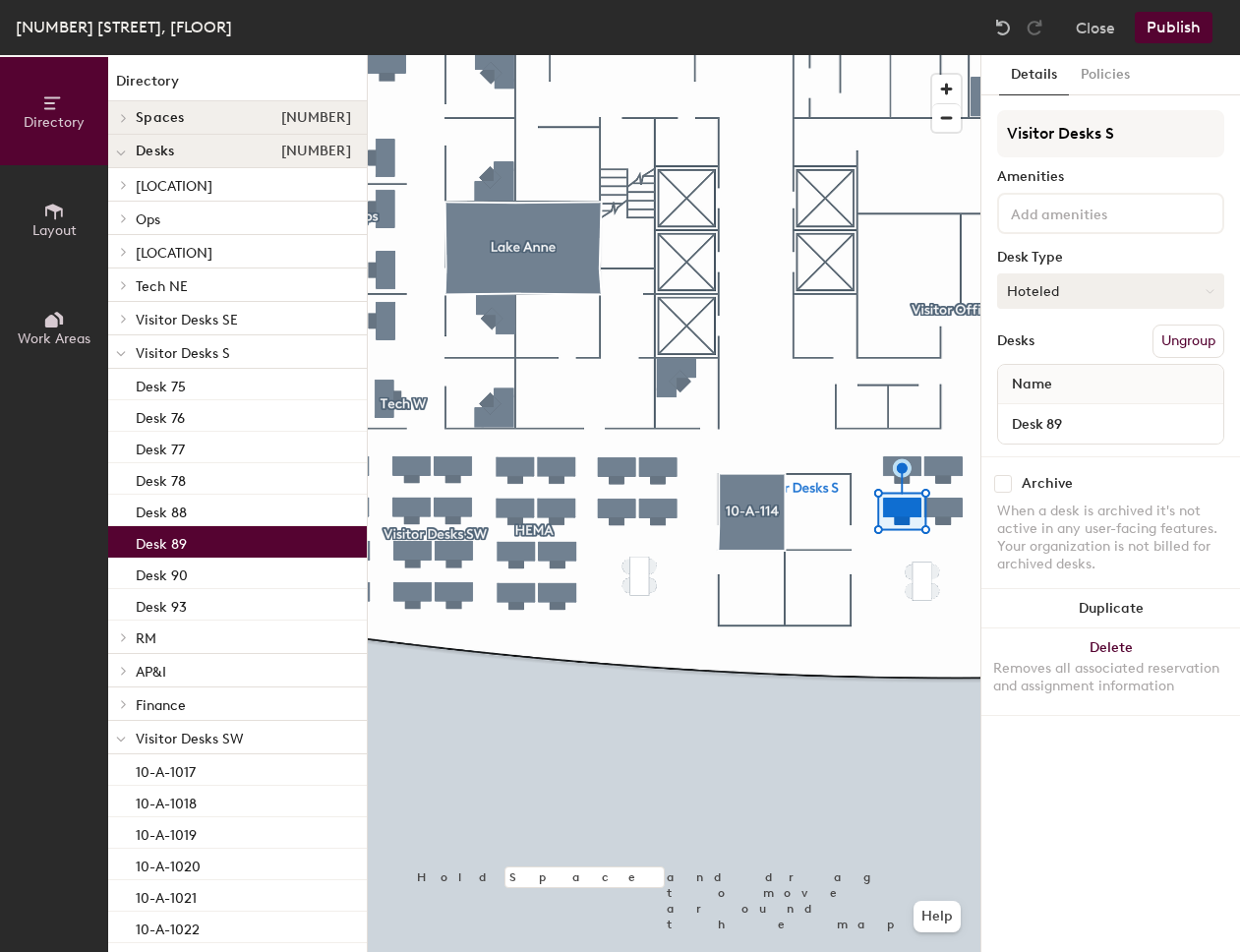 click on "Hoteled" at bounding box center (1110, 291) 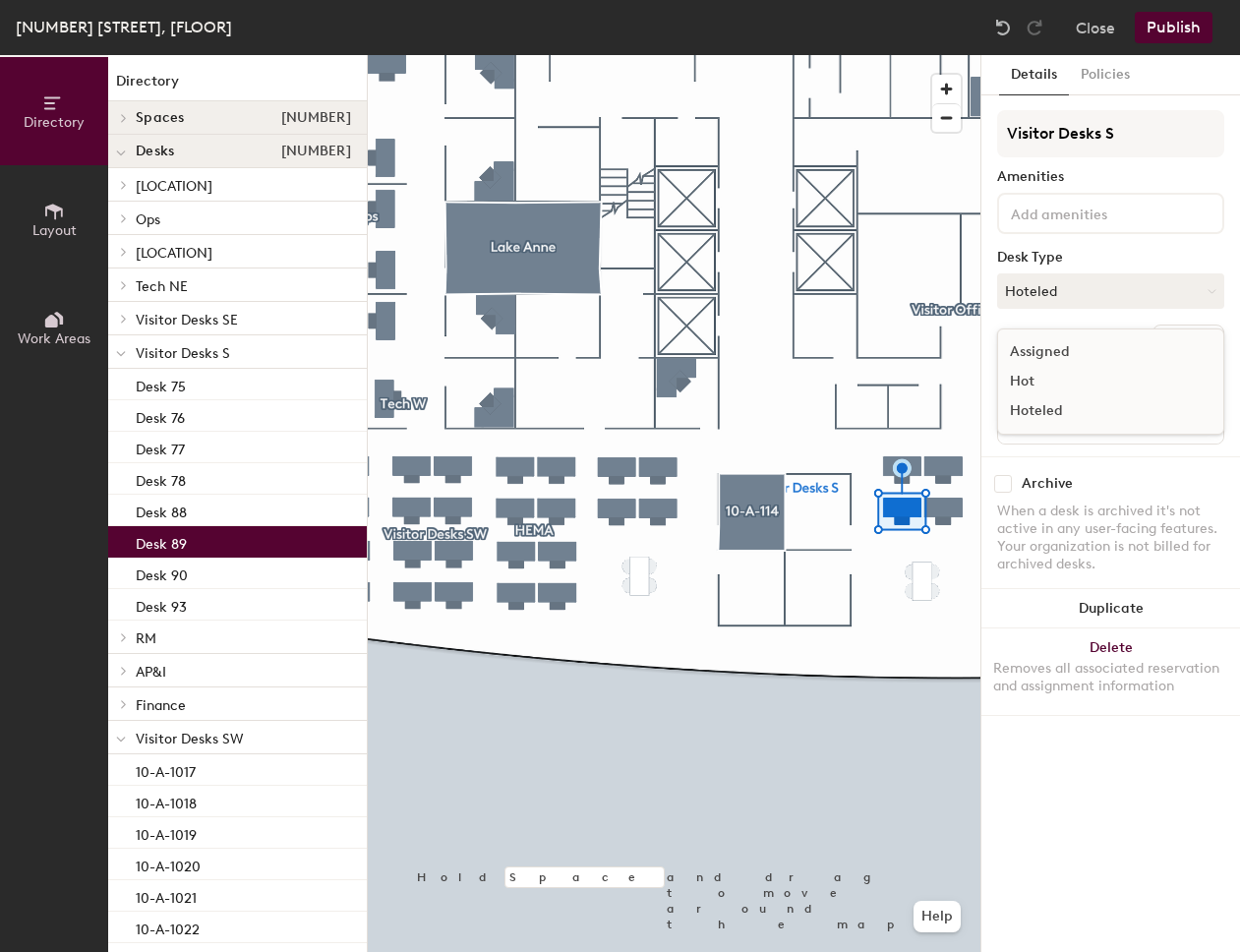click on "Assigned" at bounding box center [1096, 352] 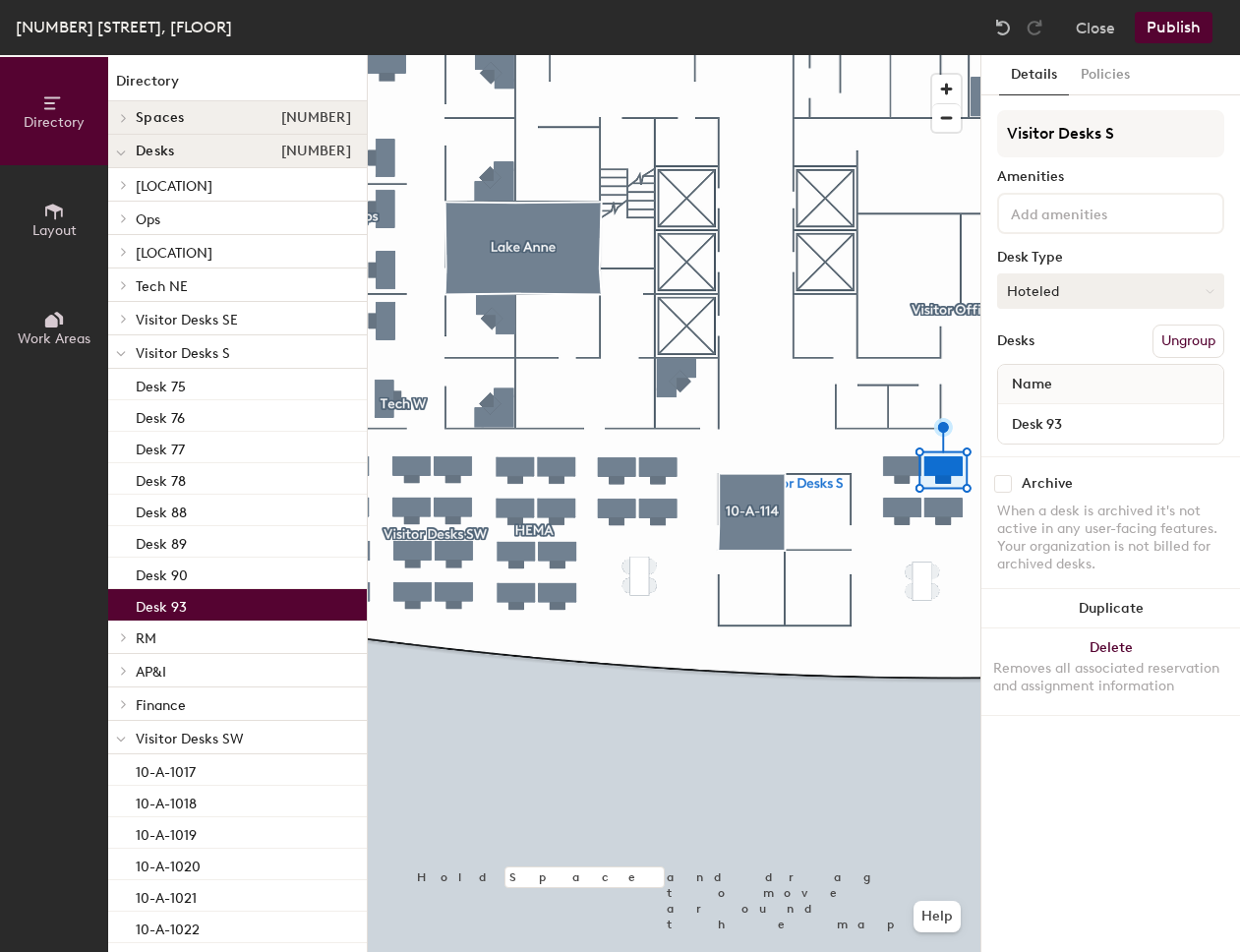 click on "Hoteled" at bounding box center (1110, 291) 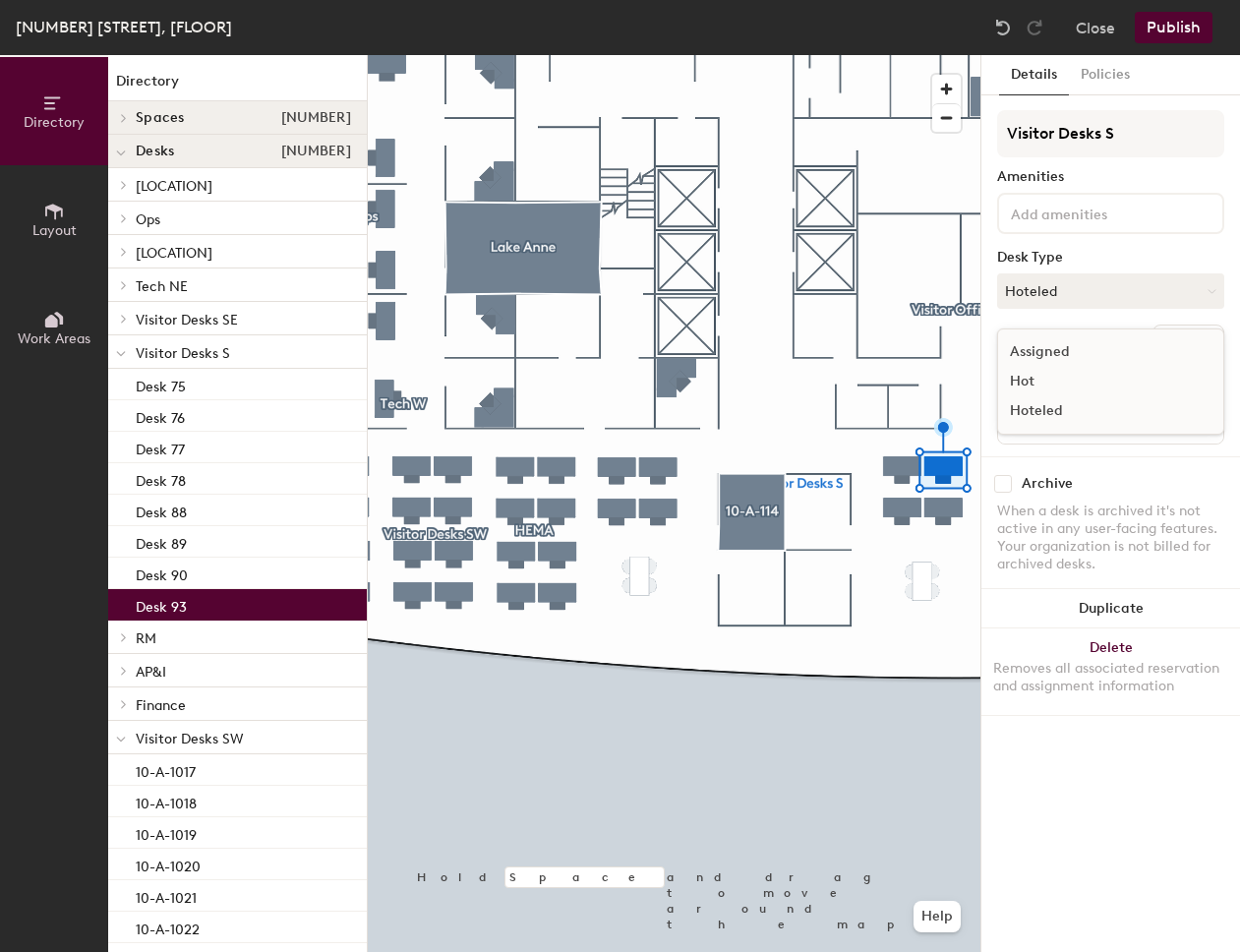 click on "Assigned" at bounding box center [1096, 352] 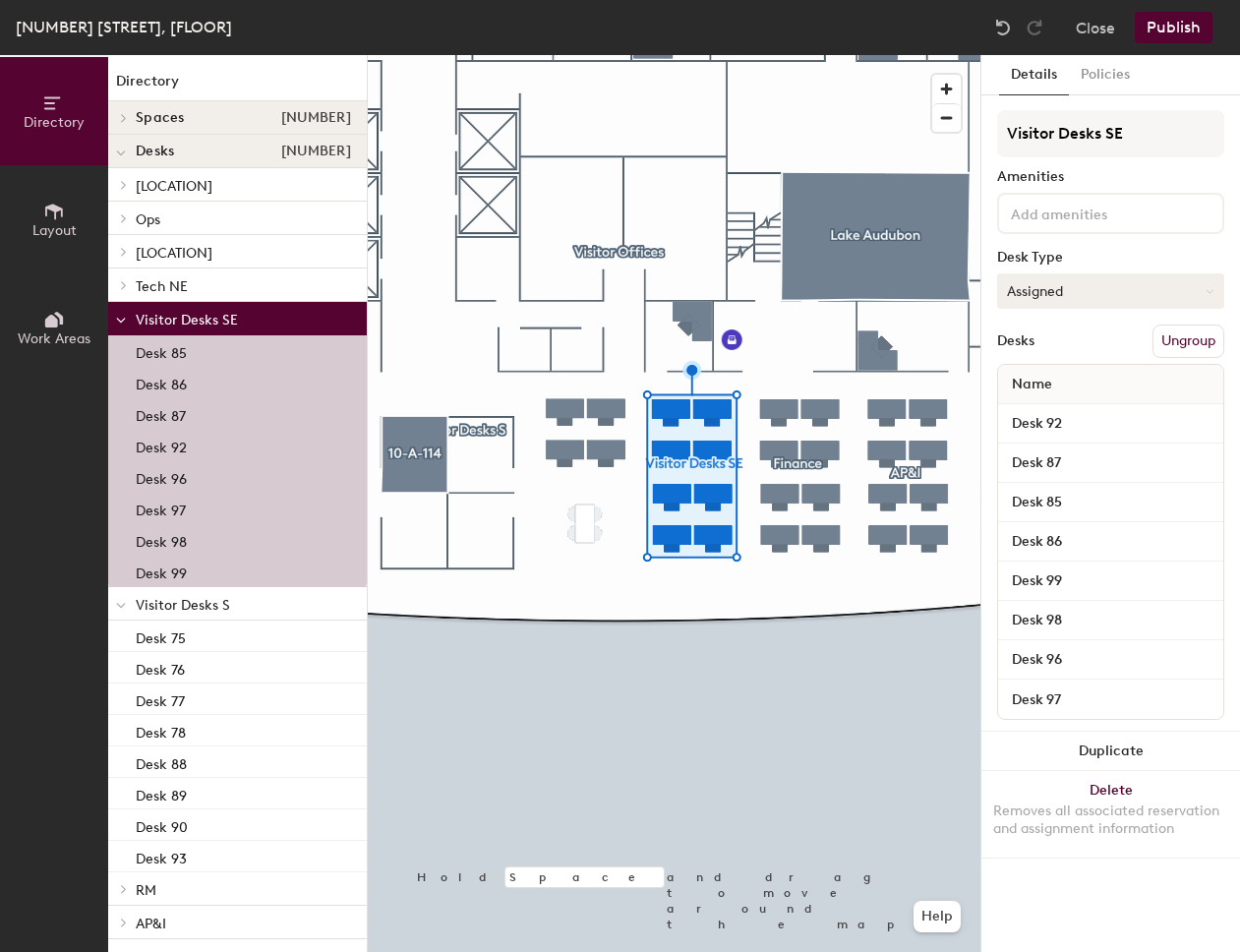 click on "Assigned" at bounding box center [1110, 291] 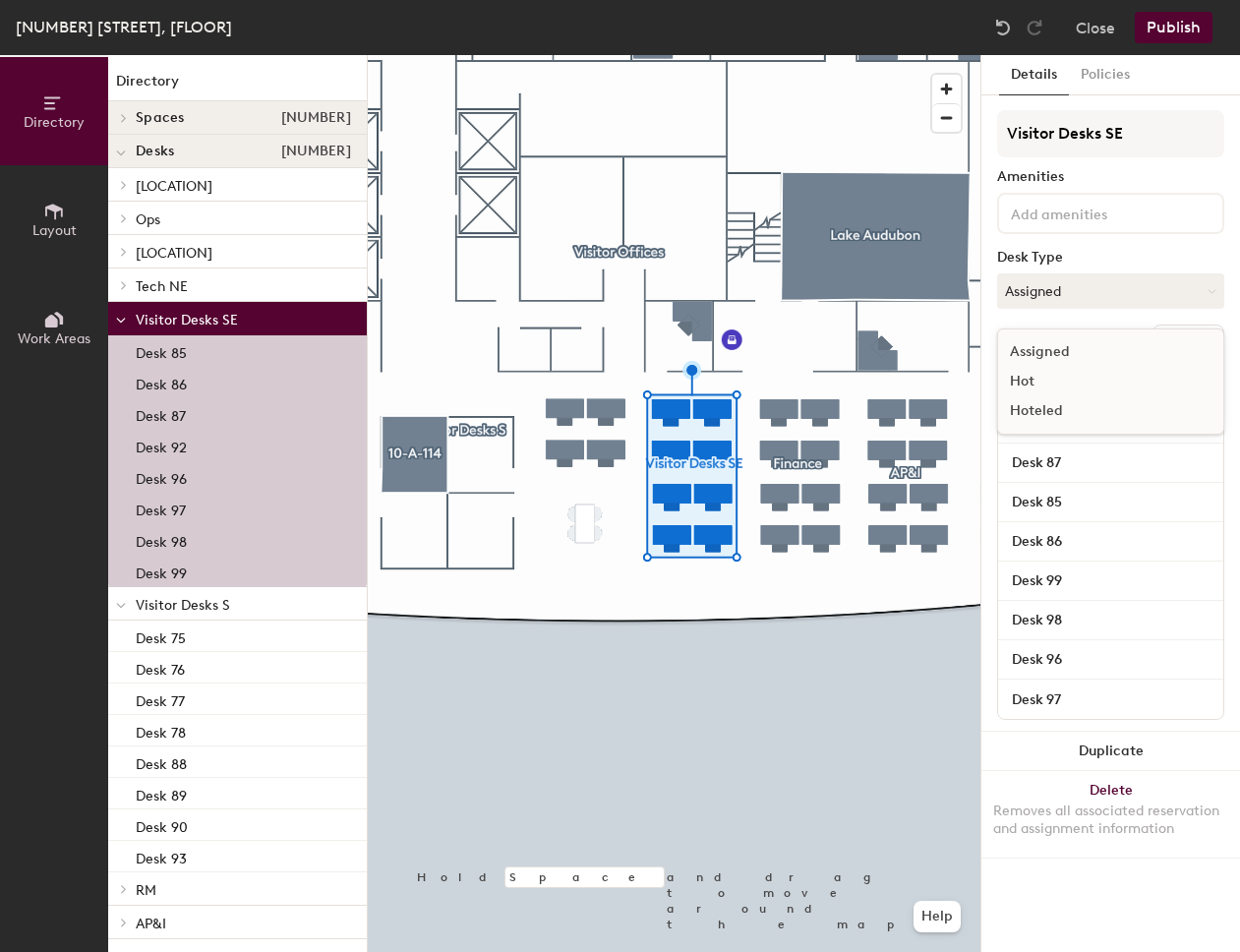 click on "Hoteled" at bounding box center [1096, 411] 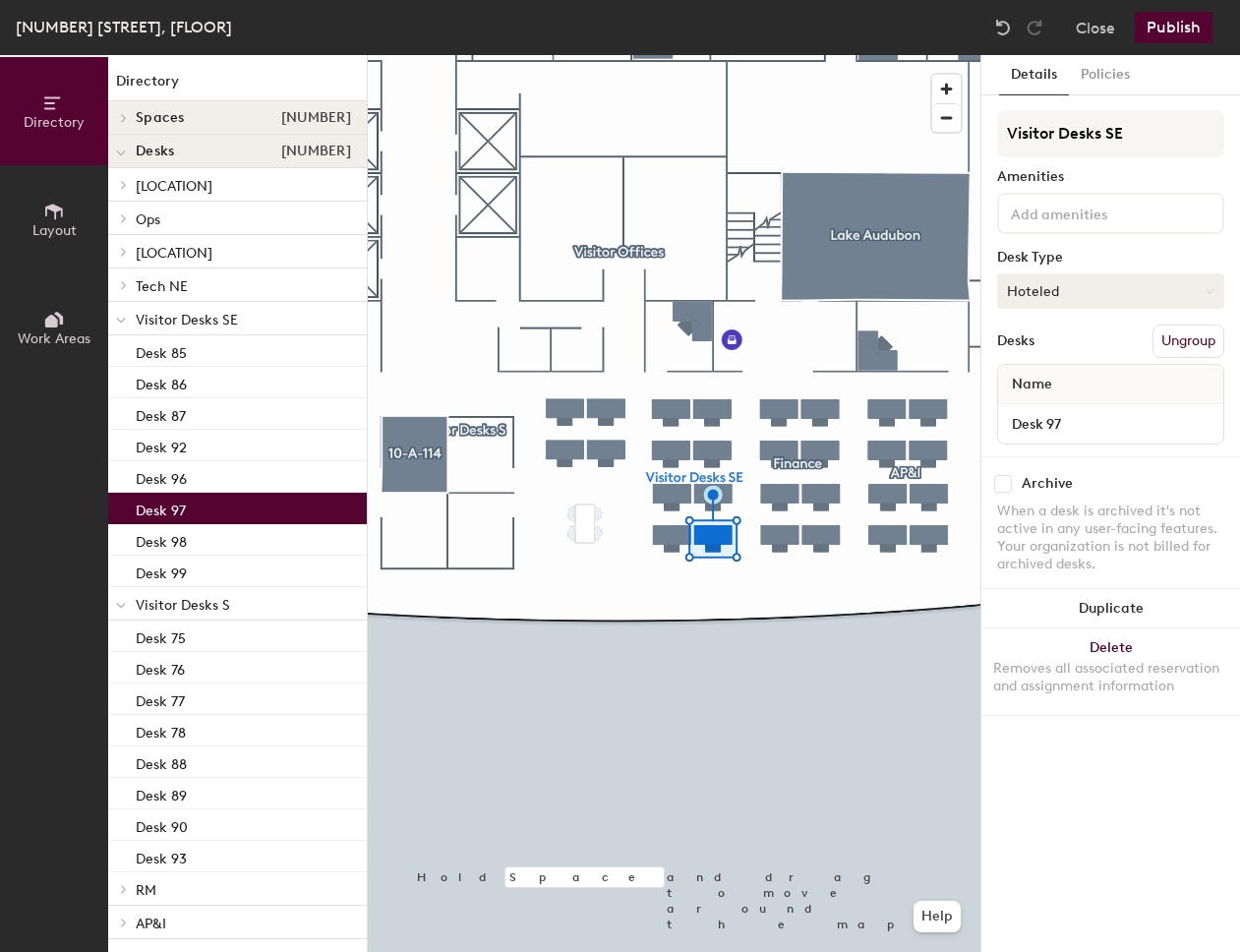 click on "Hoteled" at bounding box center [1110, 291] 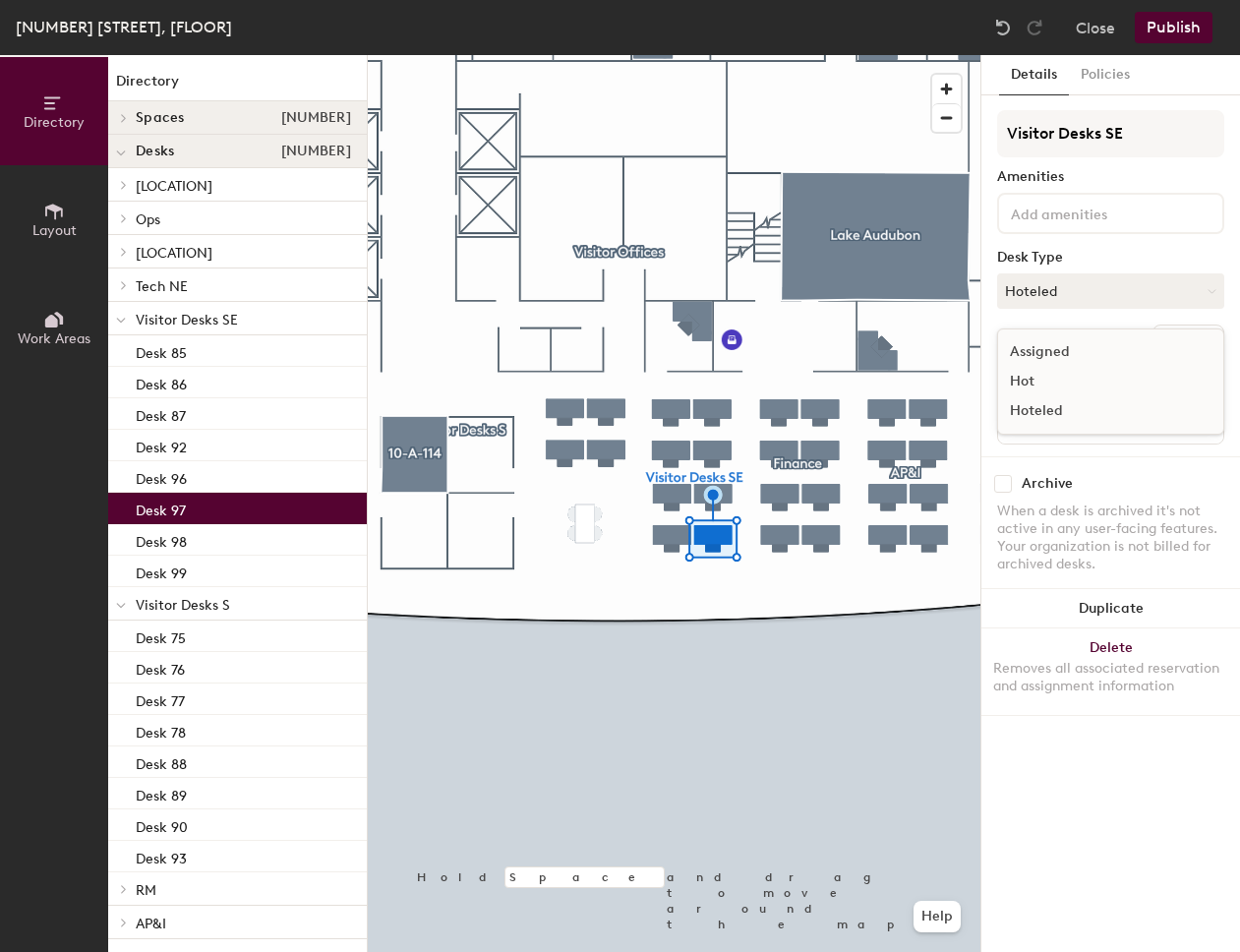 click on "Assigned" at bounding box center [1096, 352] 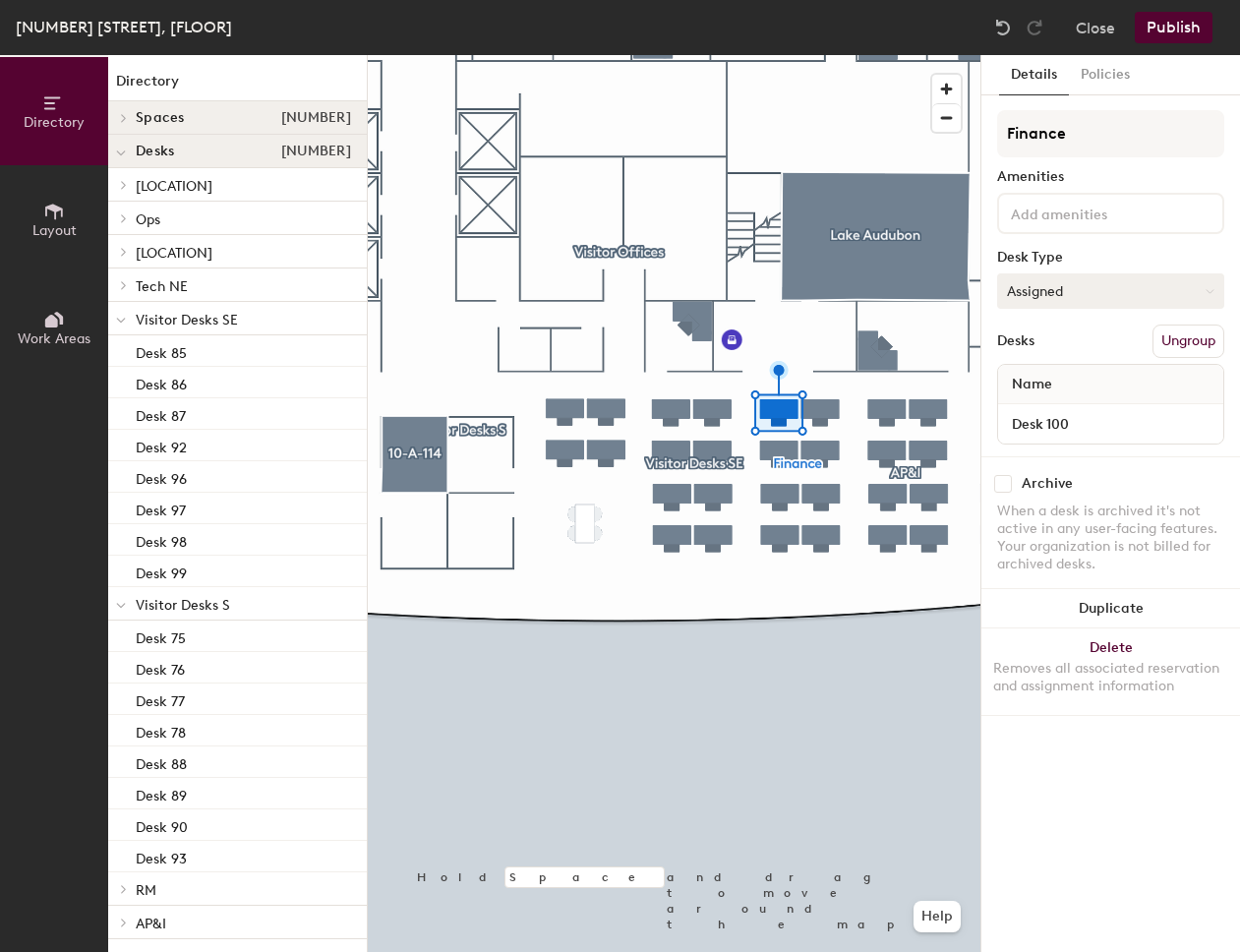 click on "Assigned" at bounding box center (1110, 291) 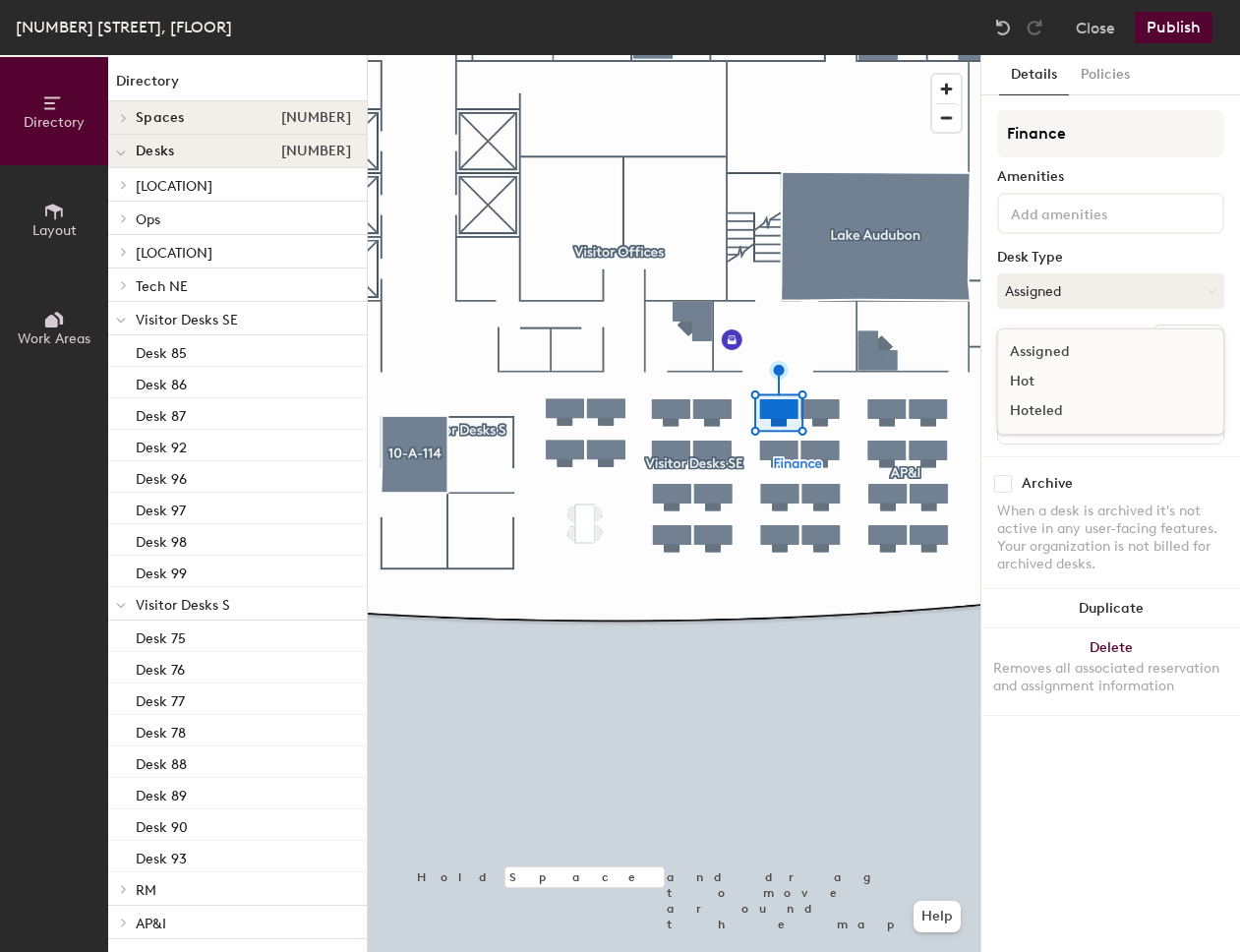 click on "Hoteled" at bounding box center [1096, 411] 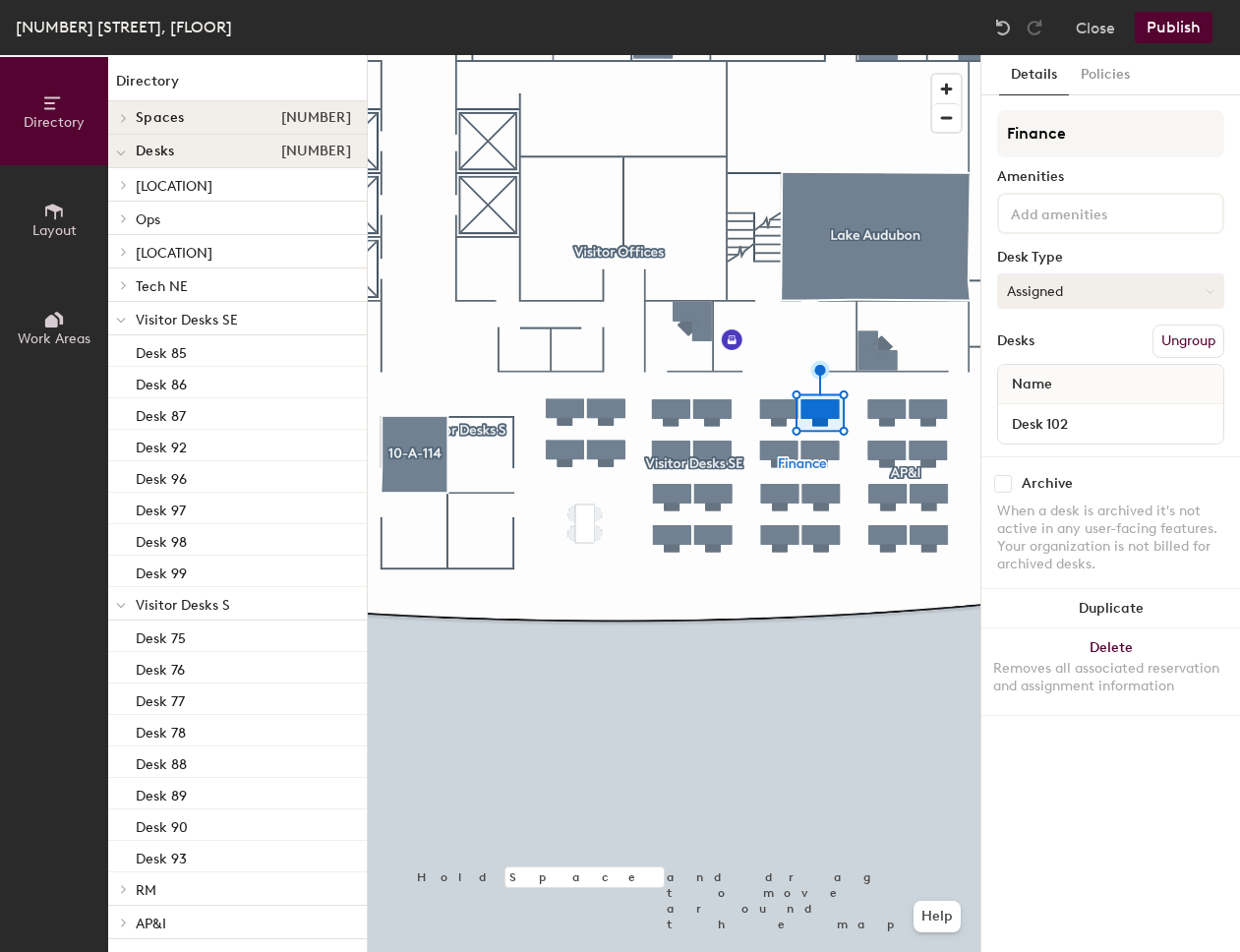 click on "Assigned" at bounding box center (1110, 291) 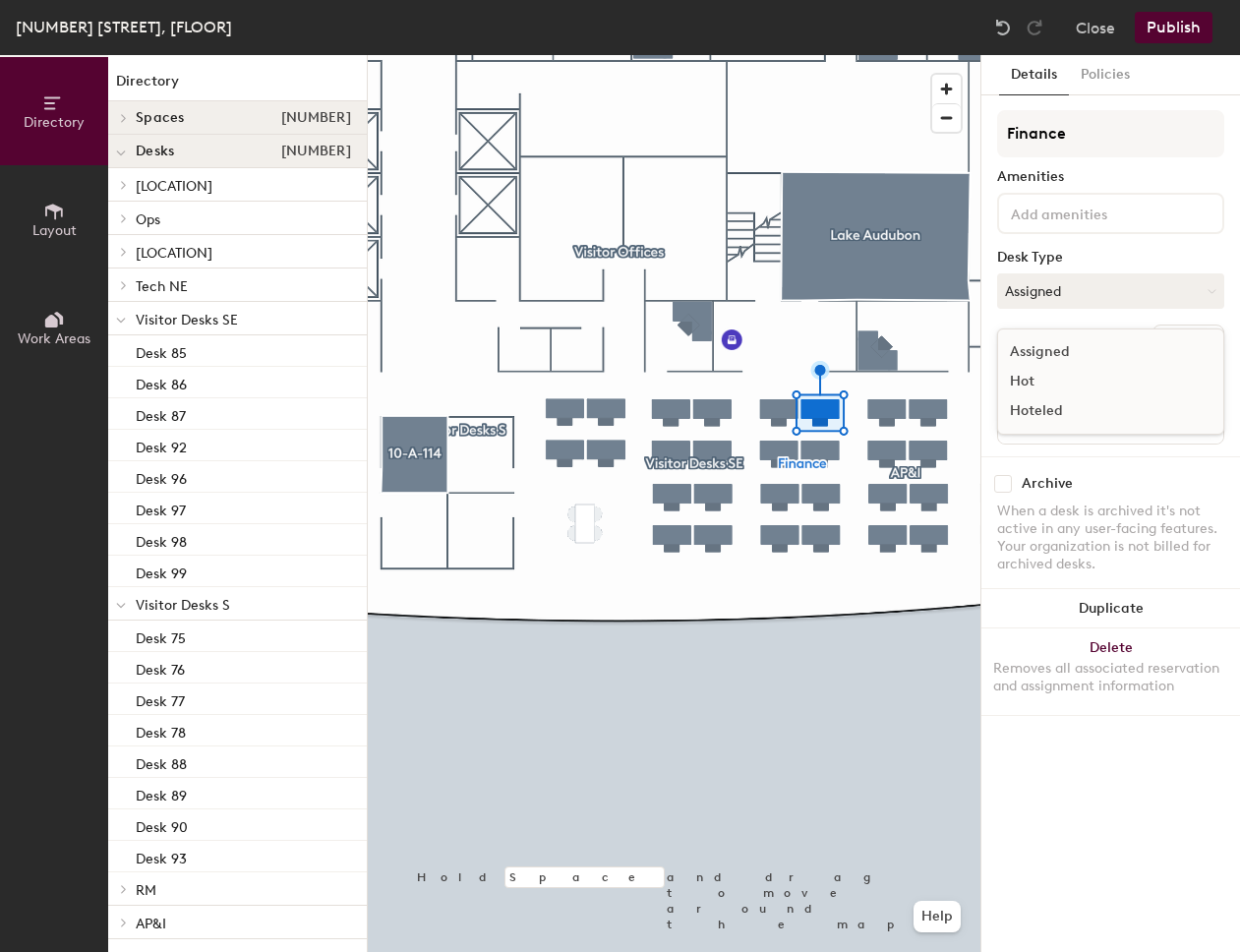 click on "Hoteled" at bounding box center [1096, 411] 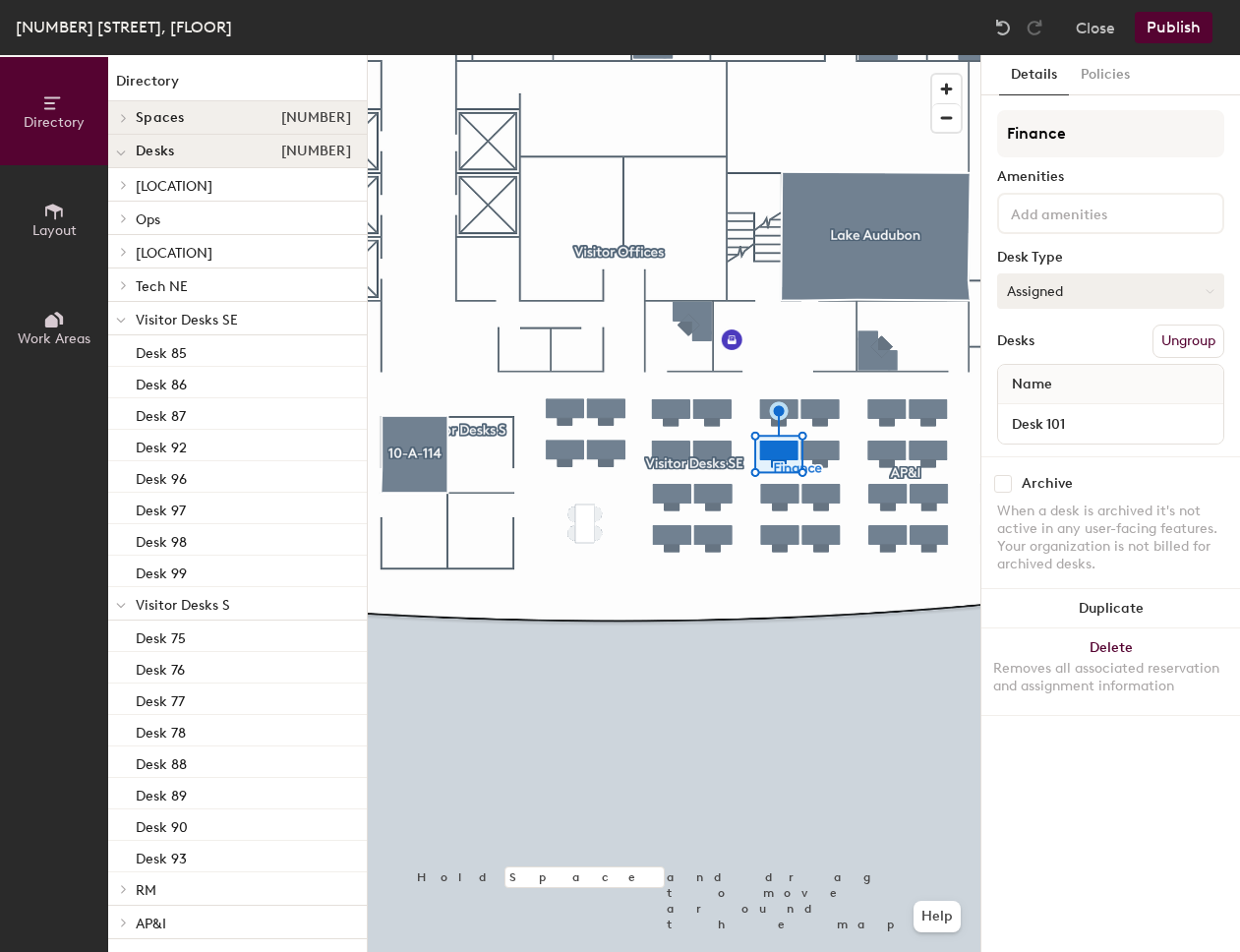 click on "Assigned" at bounding box center (1110, 291) 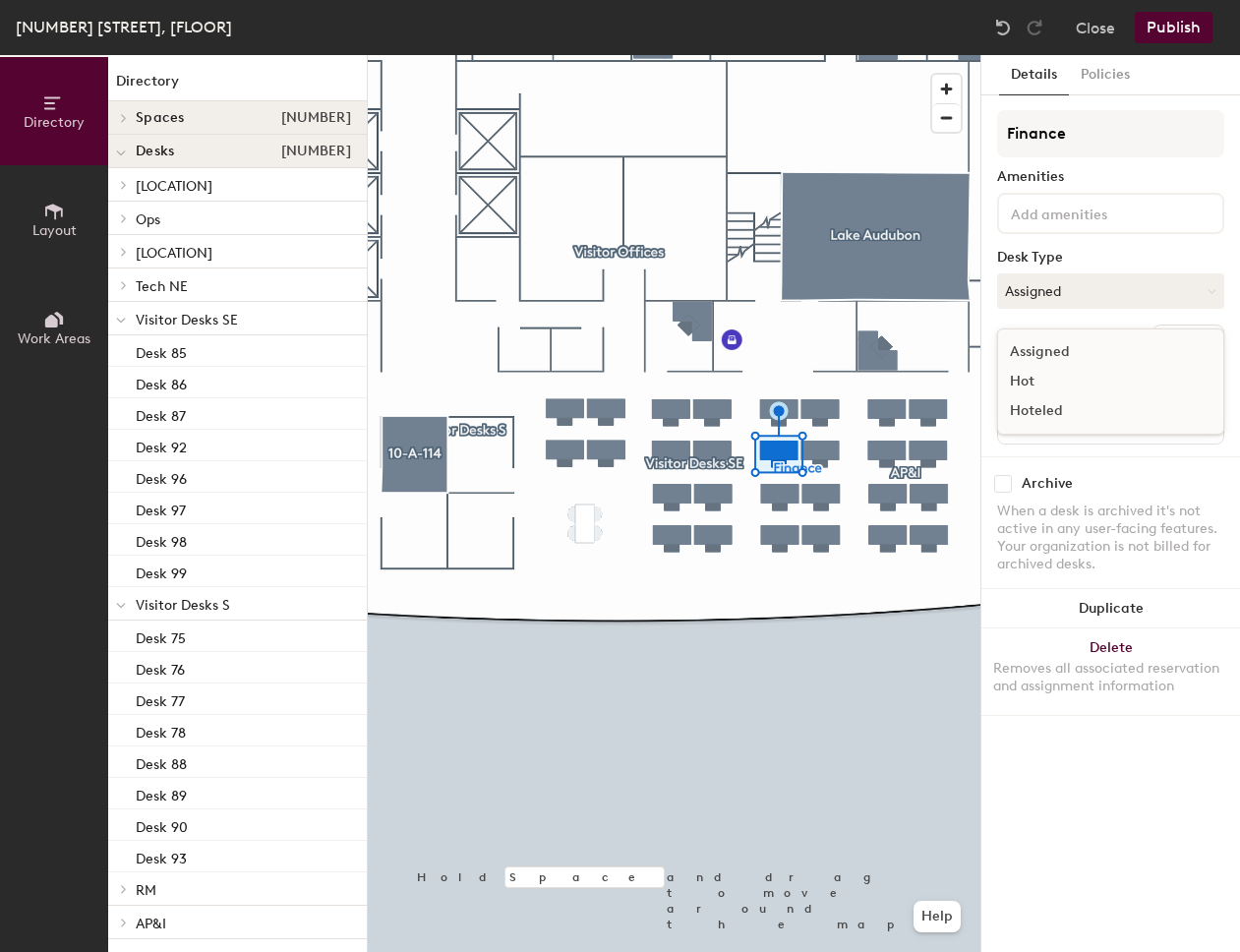 click on "Hoteled" at bounding box center [1096, 411] 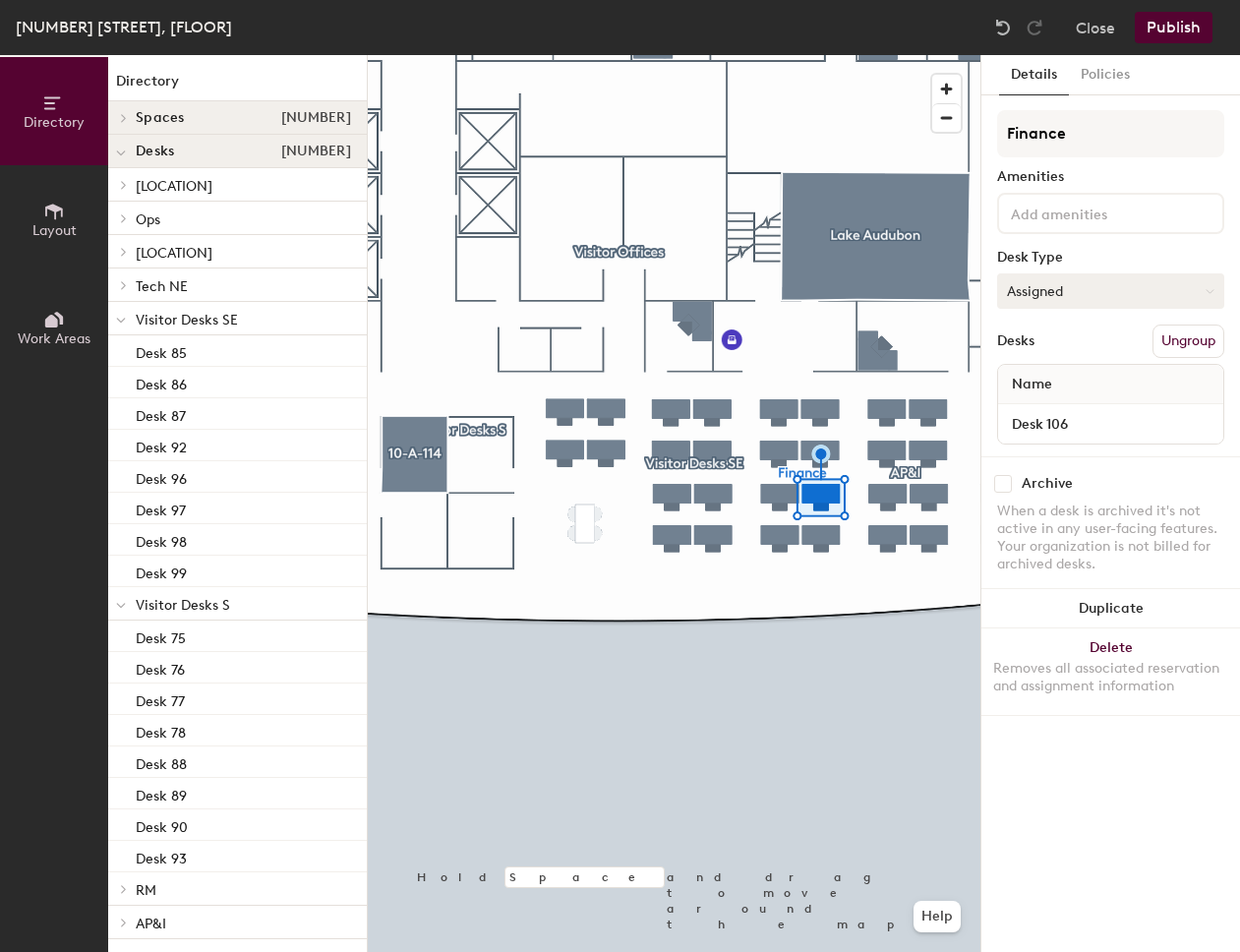 click on "Assigned" at bounding box center (1110, 291) 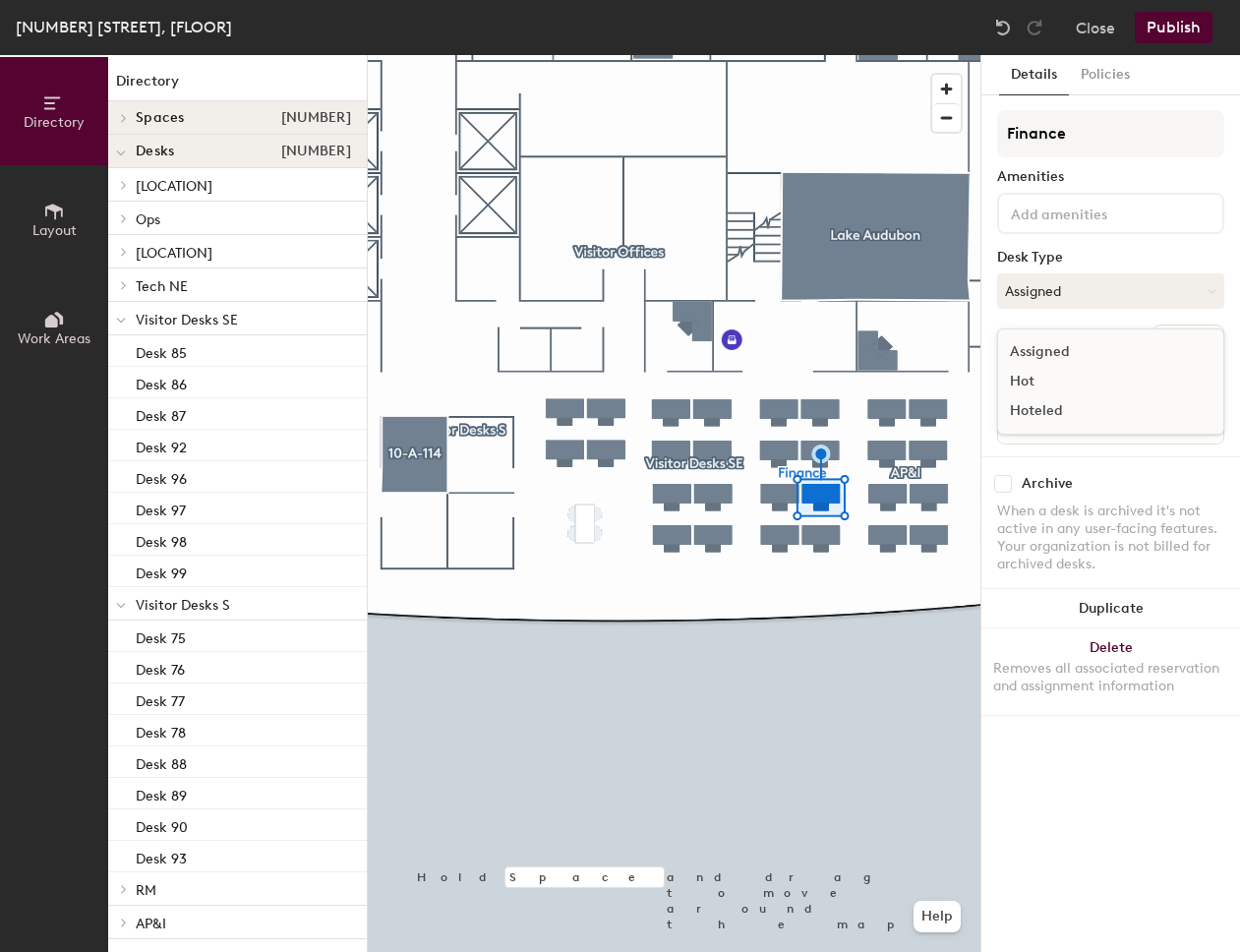 click on "Hoteled" at bounding box center (1096, 411) 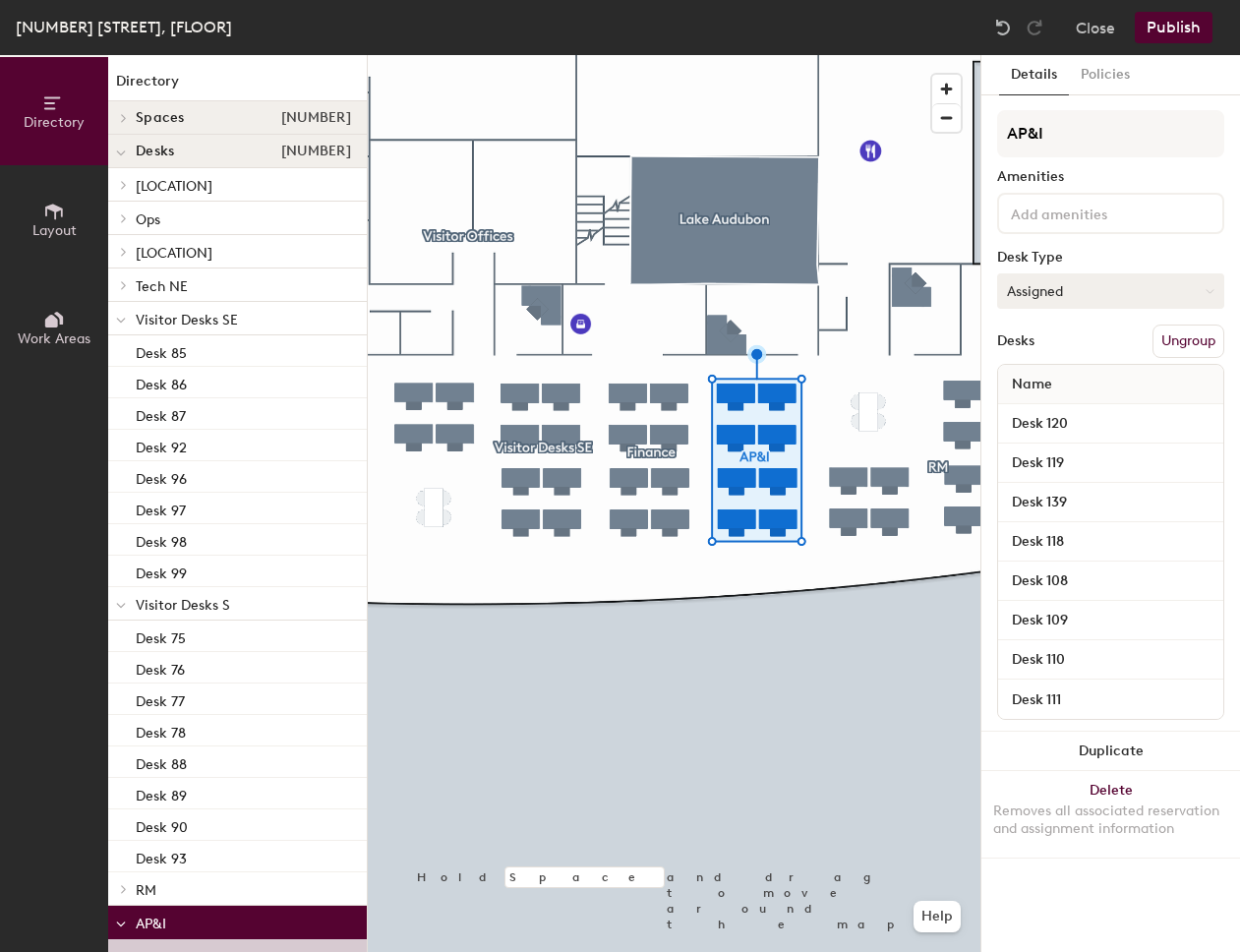 click on "Assigned" at bounding box center (1110, 291) 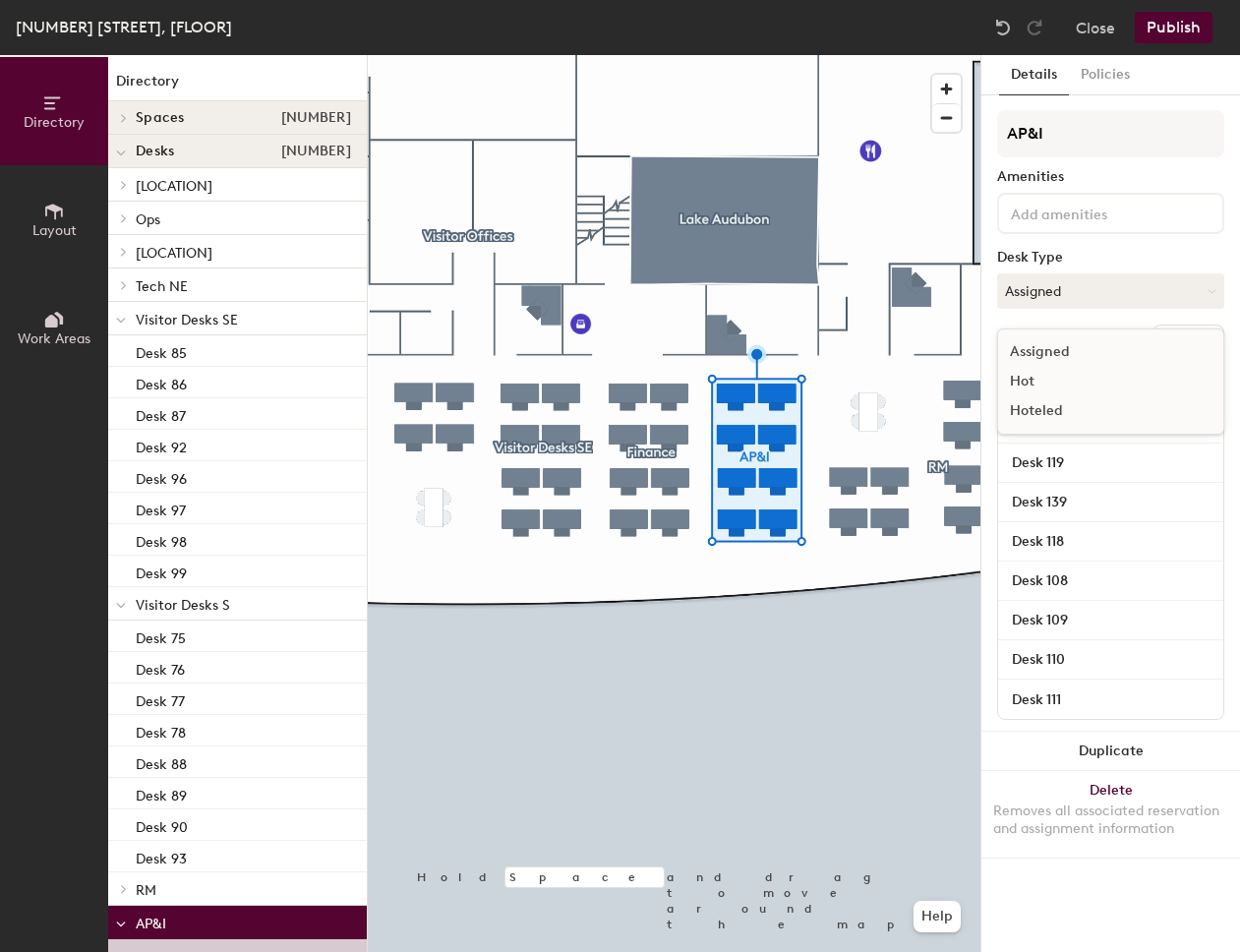 click on "Hoteled" at bounding box center (1096, 411) 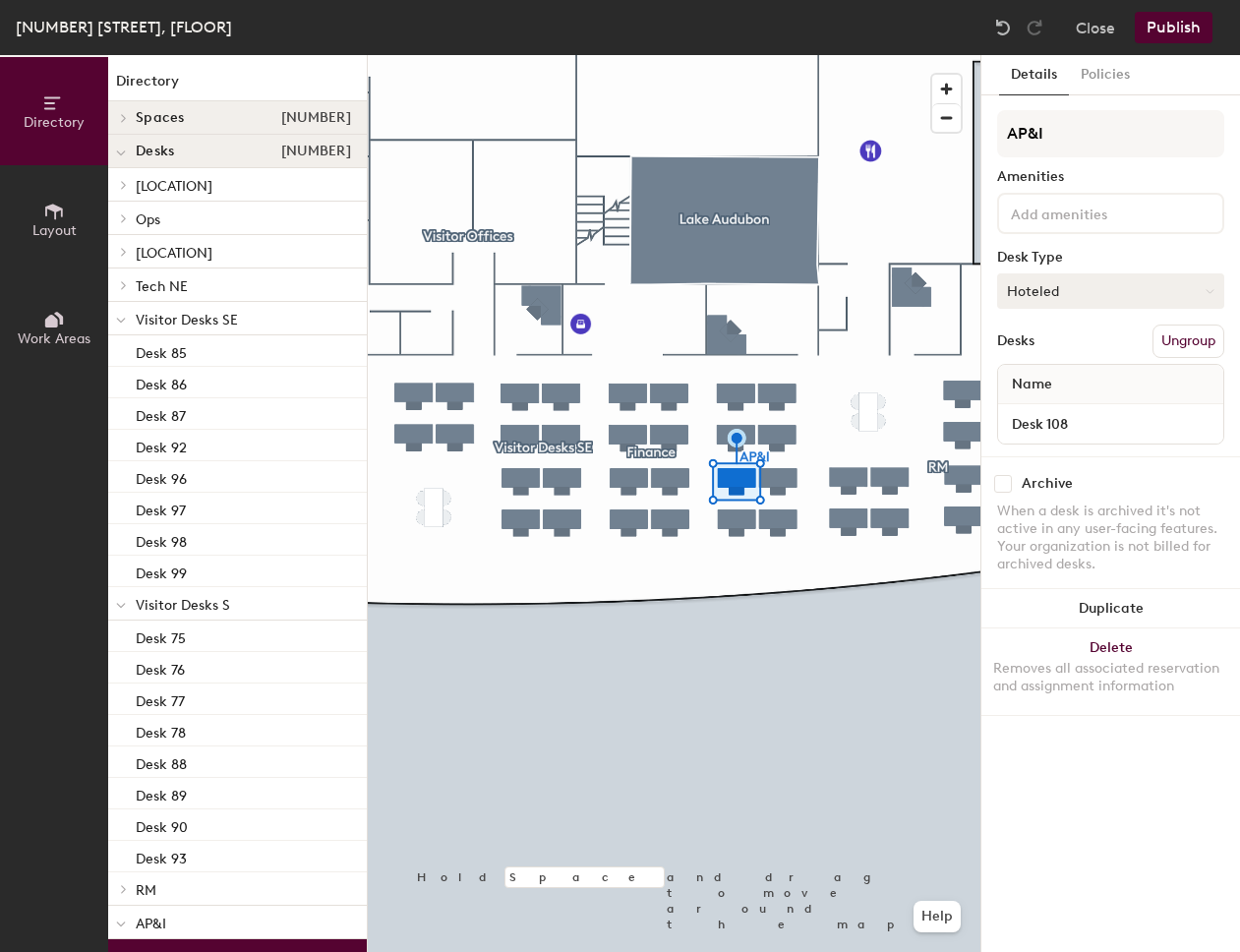 click on "Hoteled" at bounding box center (1110, 291) 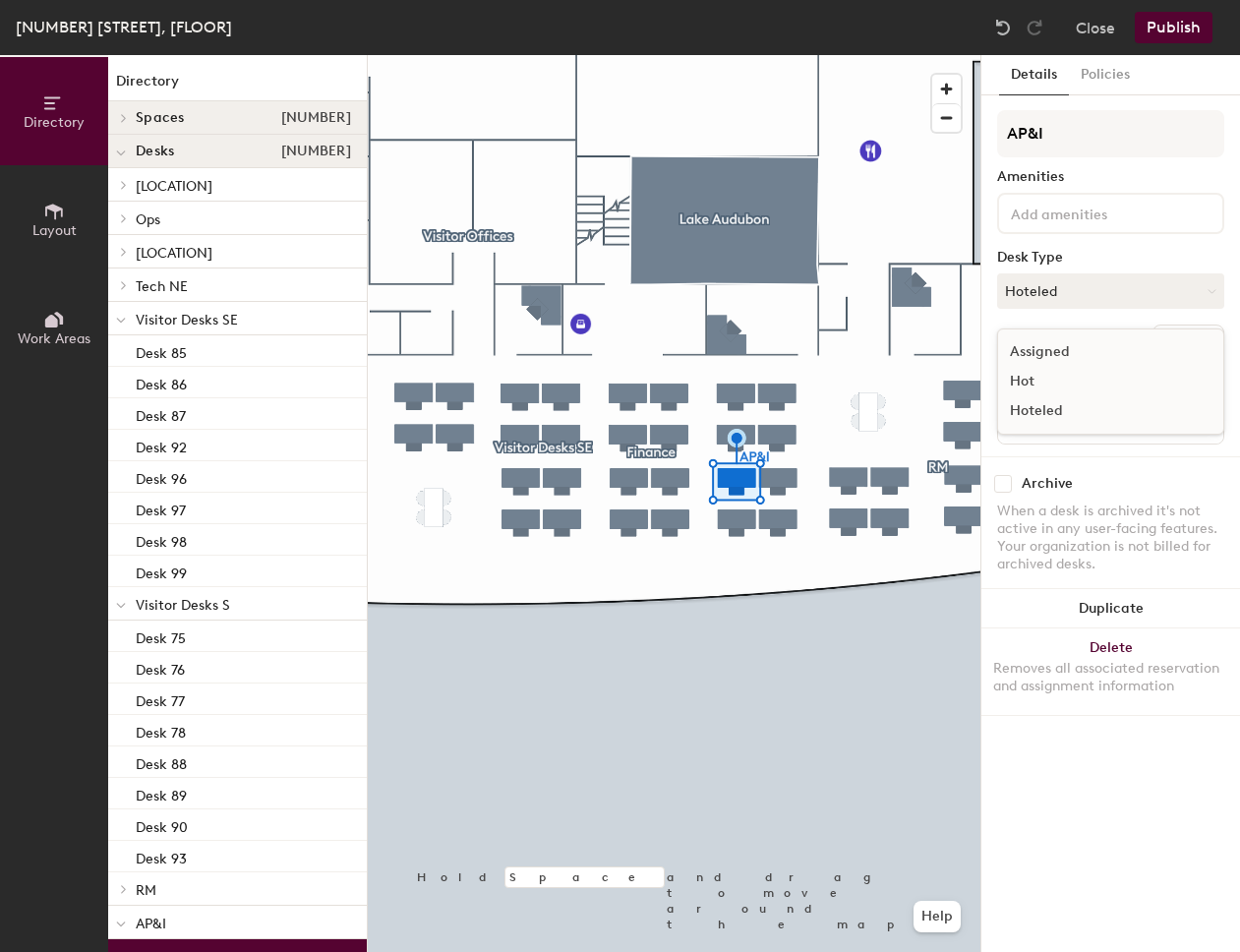 click on "Assigned" at bounding box center (1096, 352) 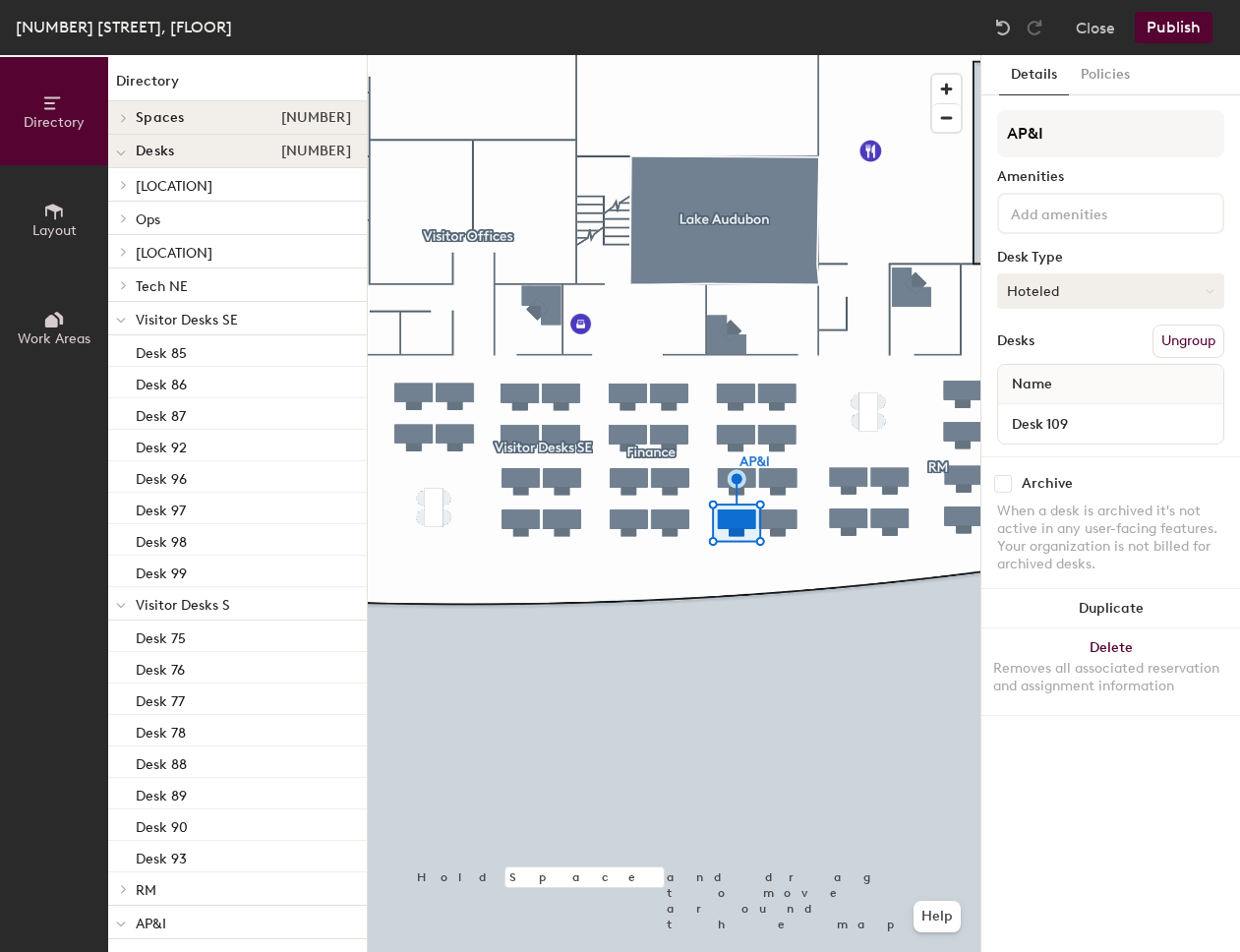 click on "Hoteled" at bounding box center [1110, 291] 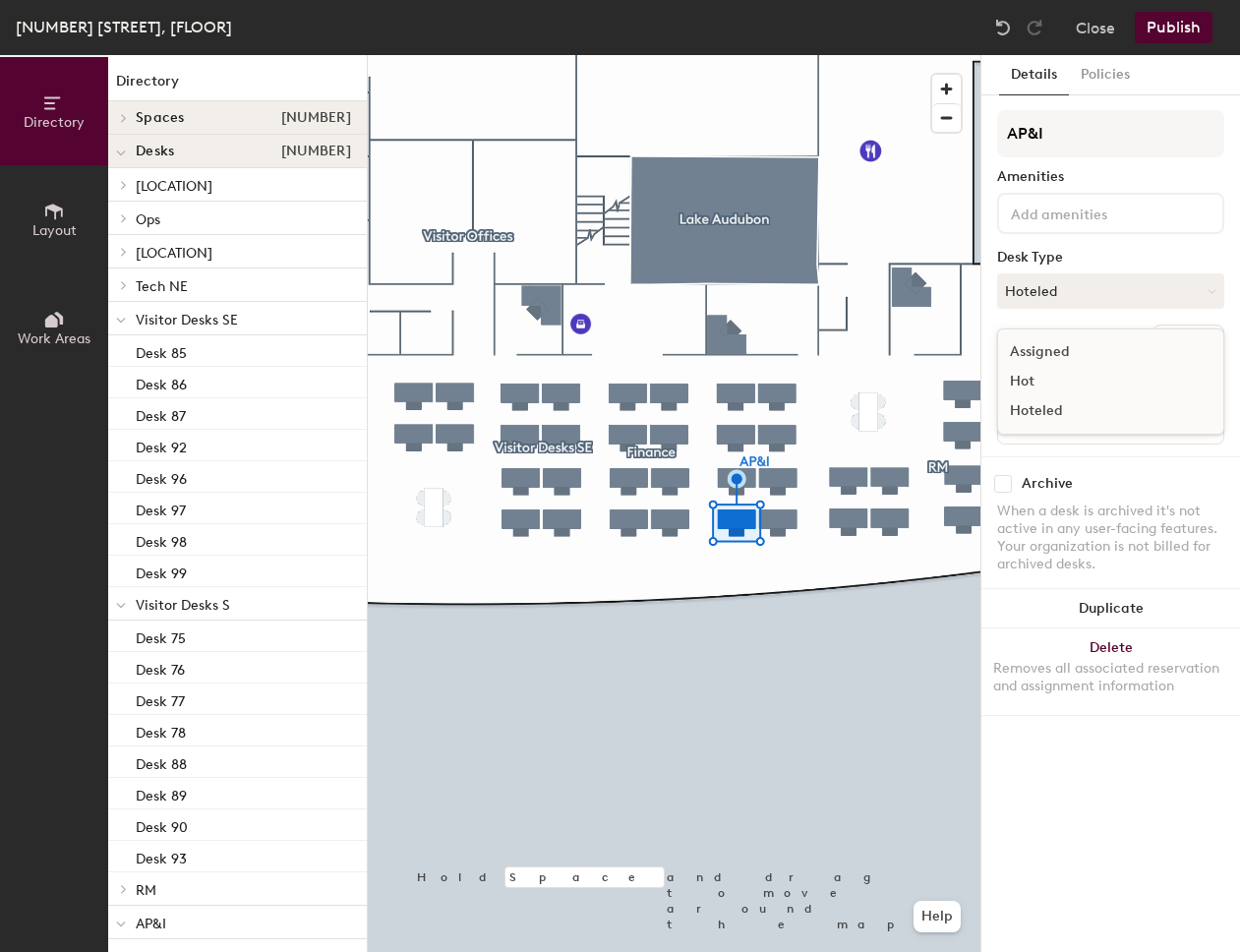 click on "Assigned" at bounding box center (1096, 352) 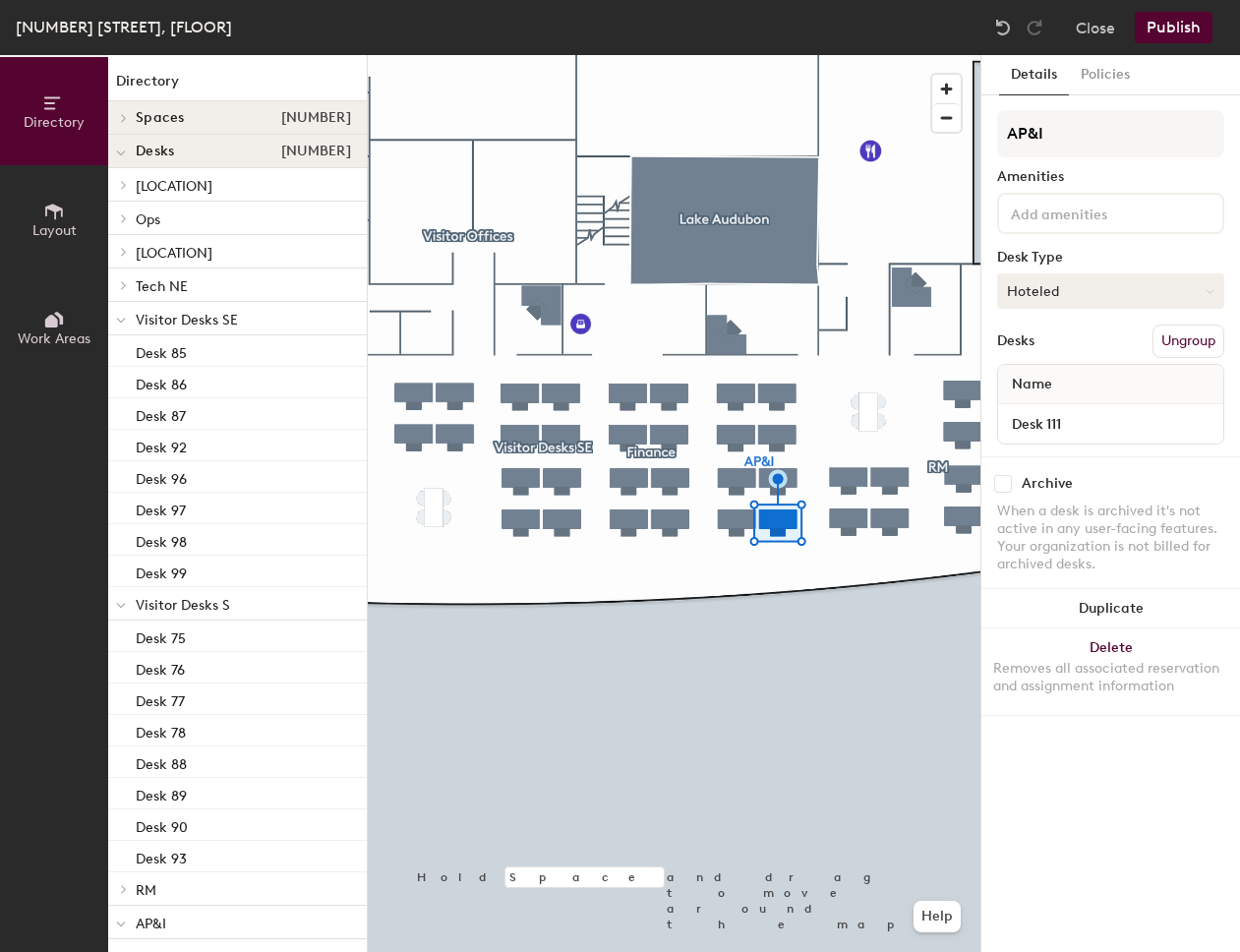 click on "Hoteled" at bounding box center [1110, 291] 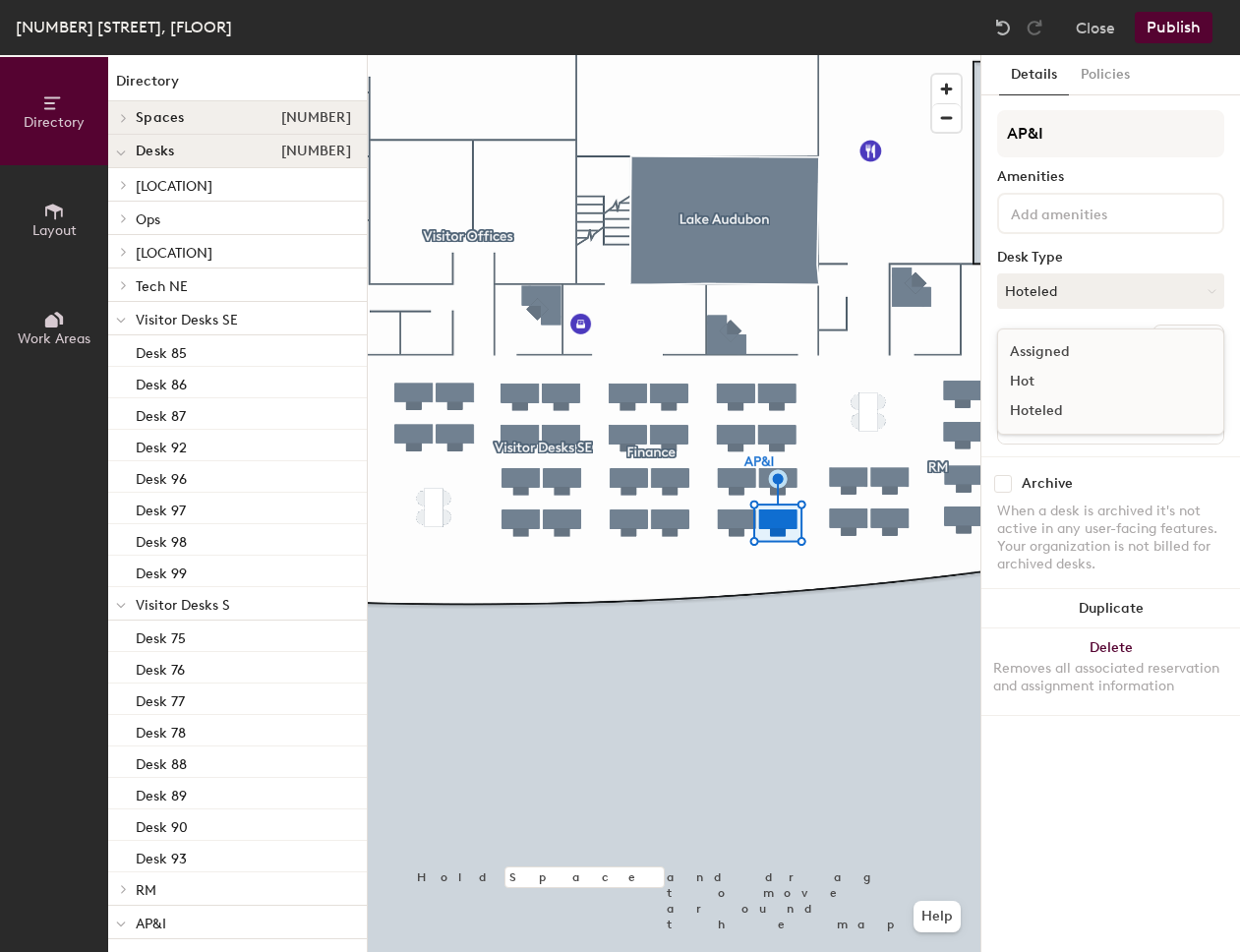 click on "Assigned" at bounding box center [1096, 352] 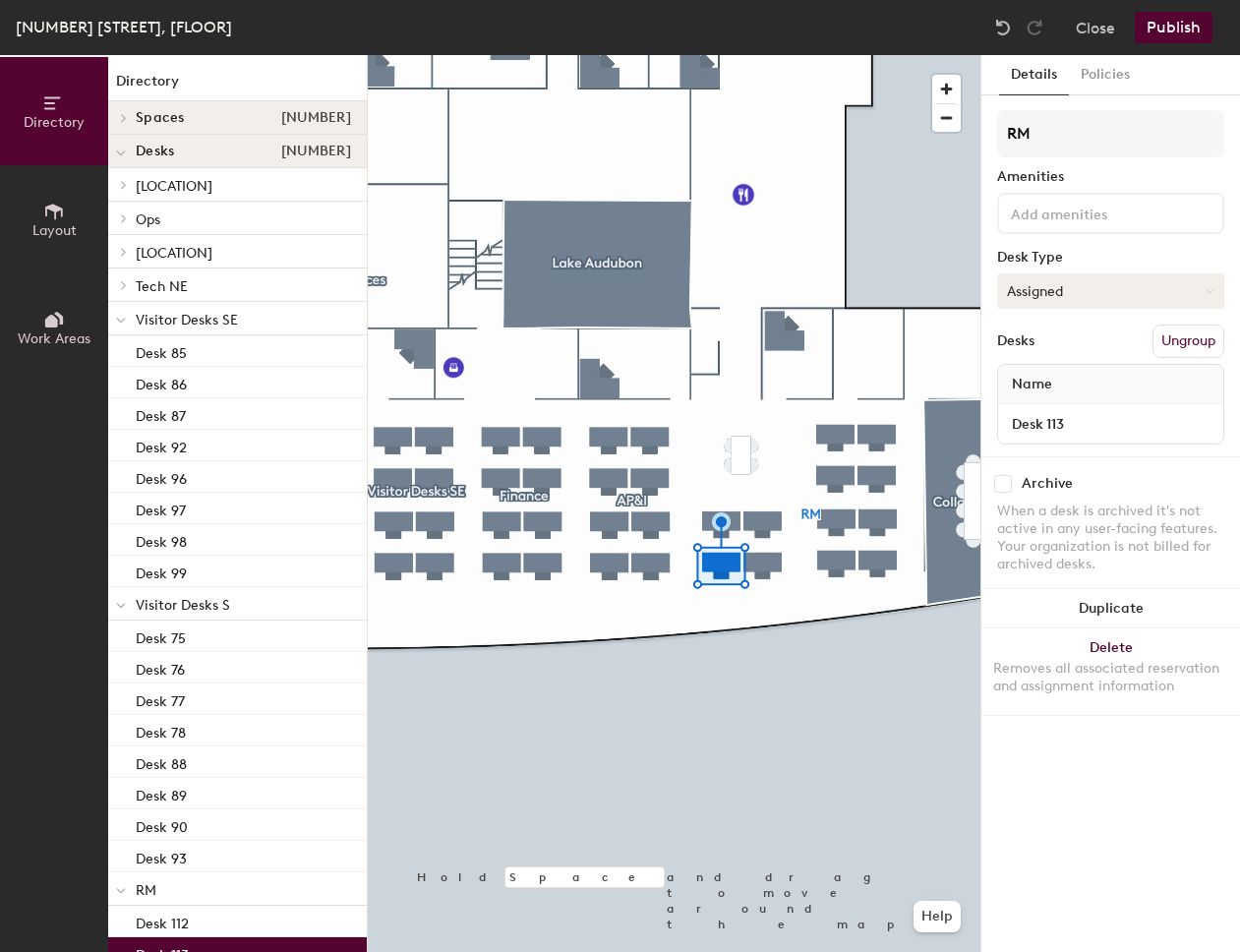 click on "Assigned" at bounding box center [1110, 291] 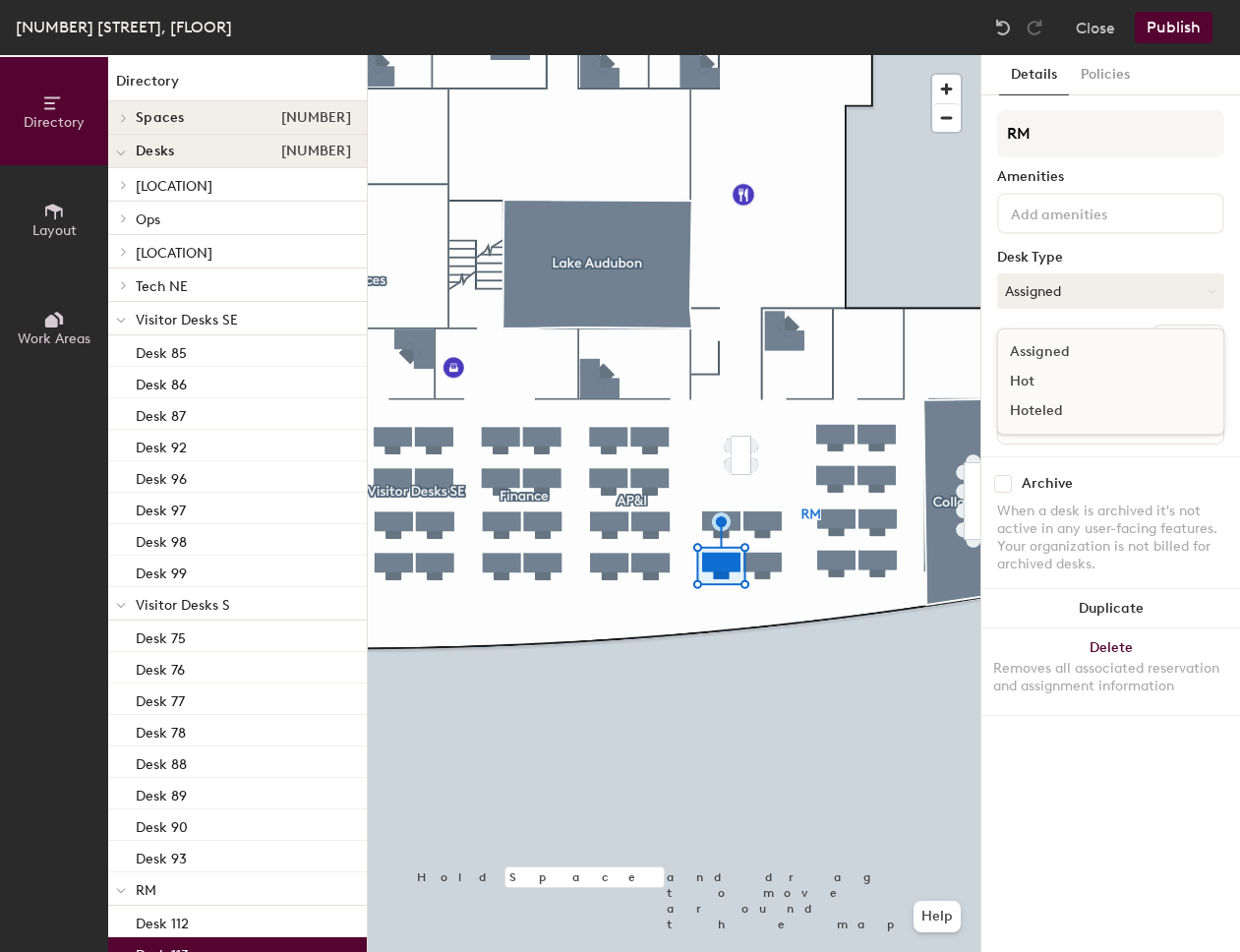 click on "Hoteled" at bounding box center [1096, 411] 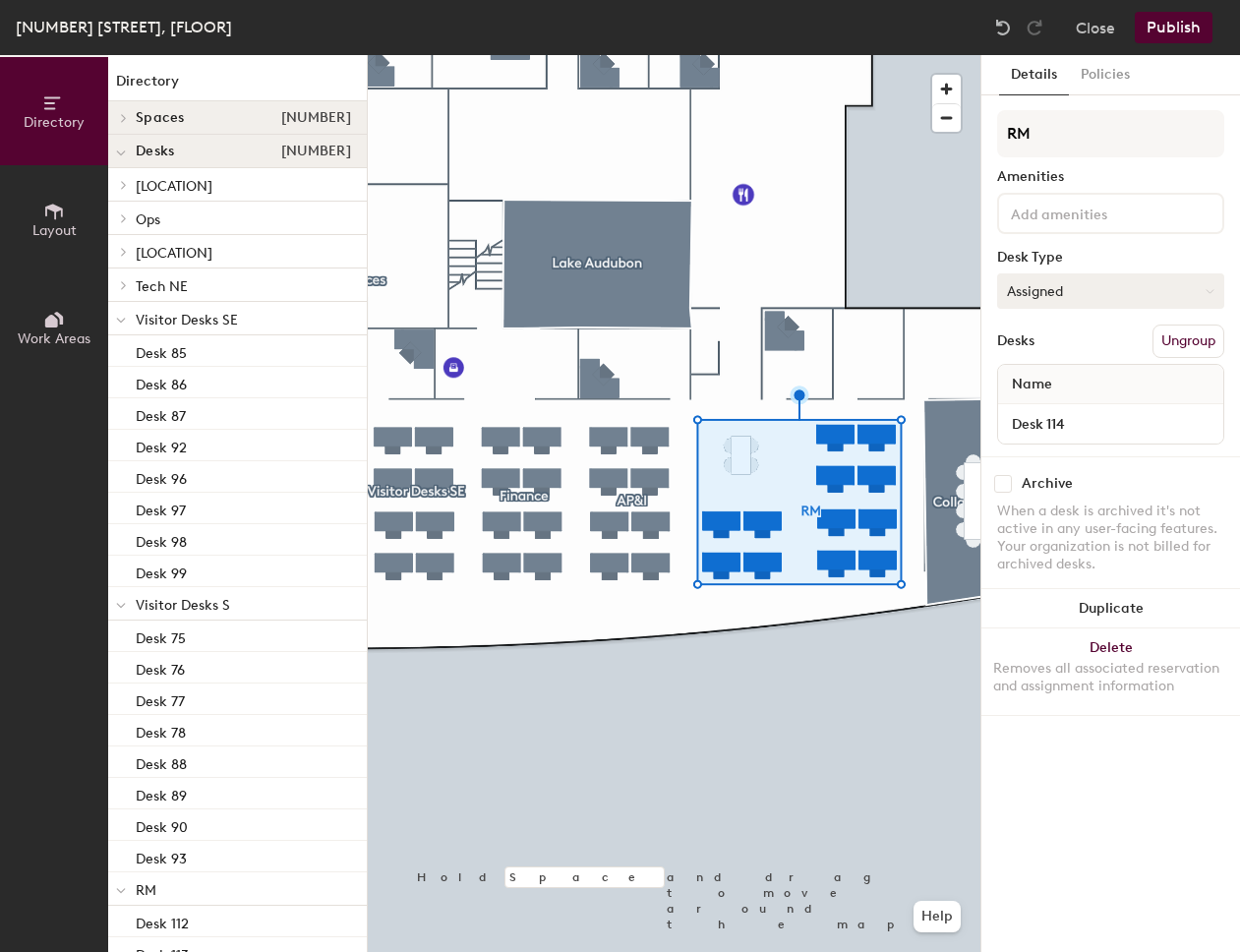 click on "Assigned" at bounding box center [1110, 291] 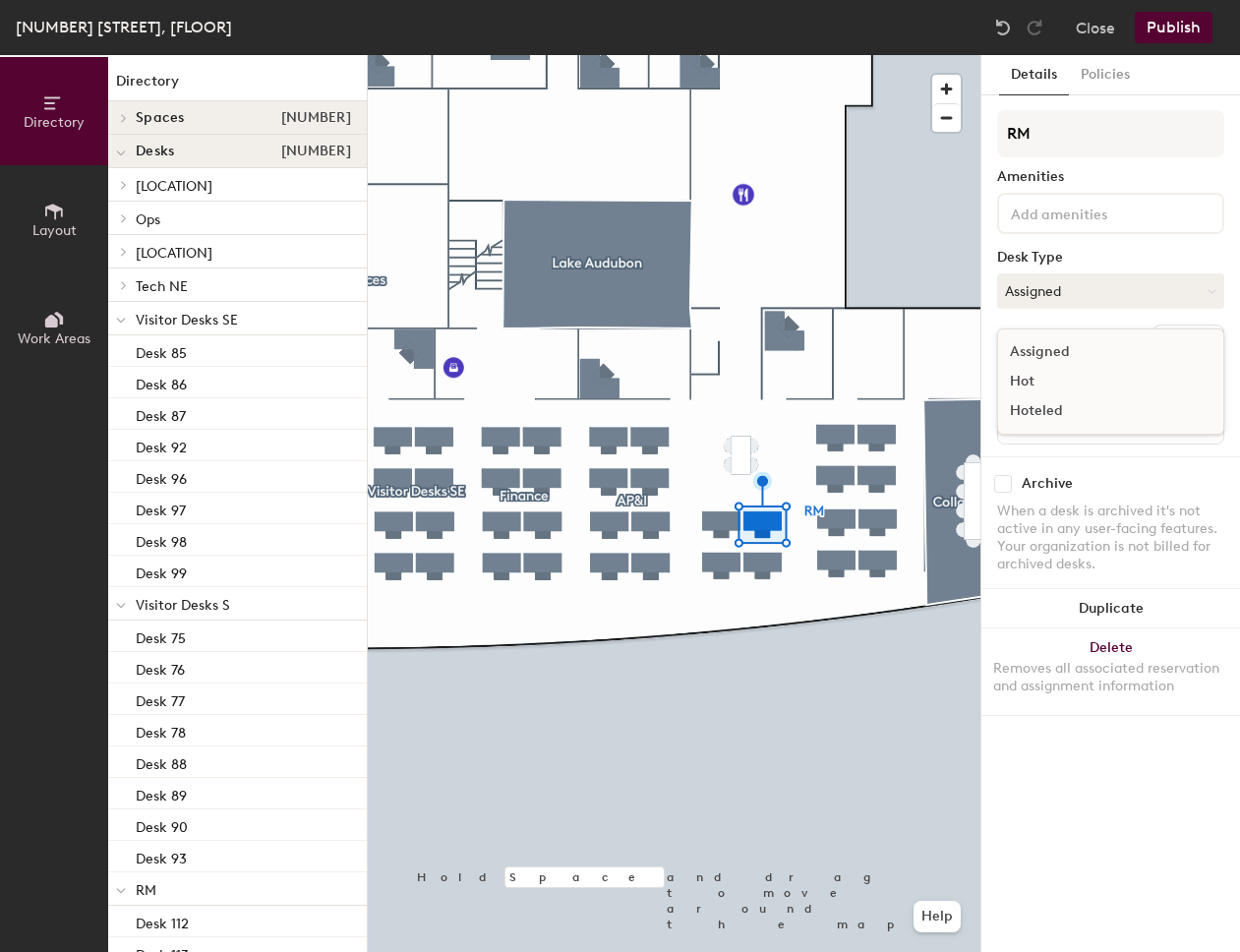 click on "Hoteled" at bounding box center (1096, 411) 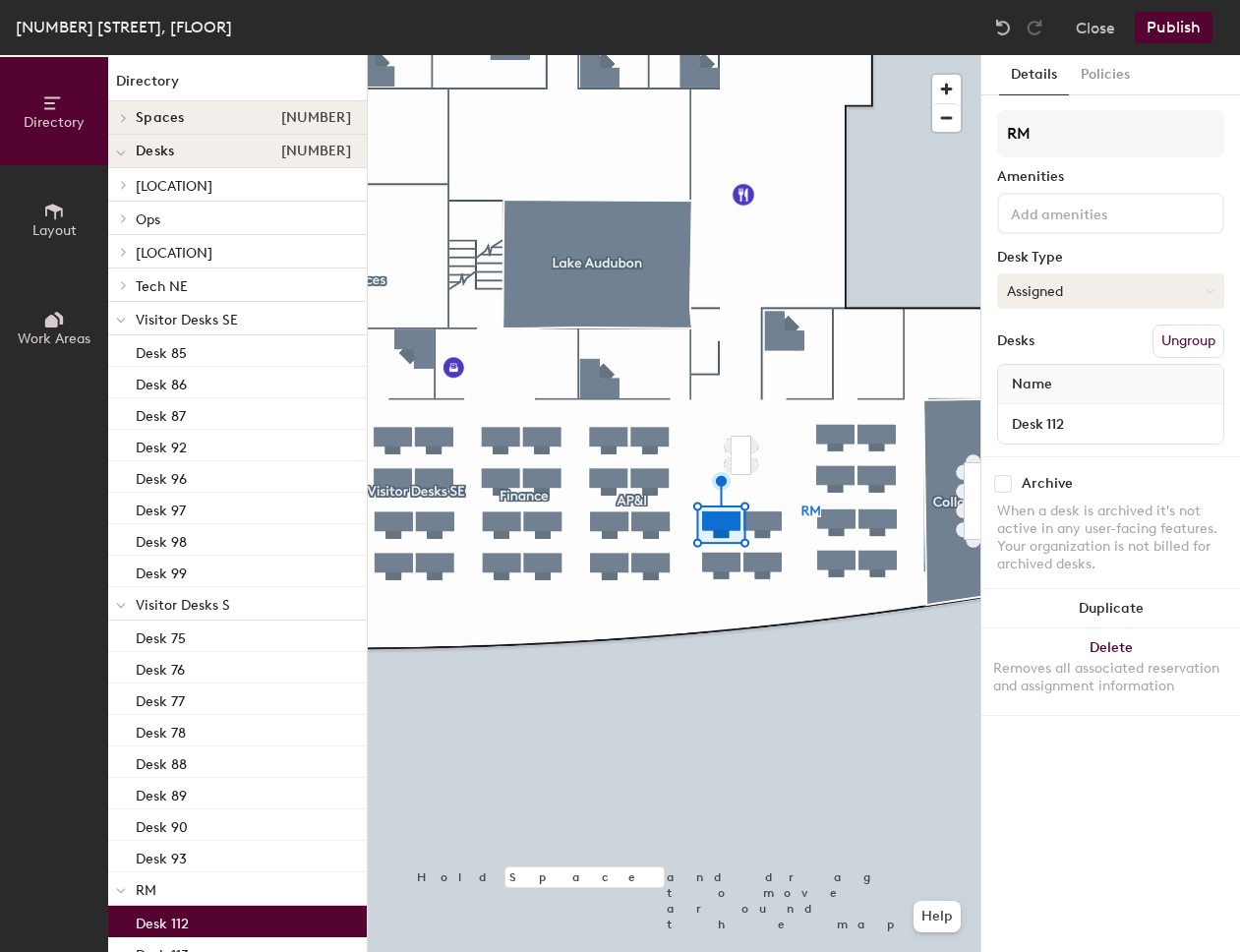 click on "Assigned" at bounding box center (1110, 291) 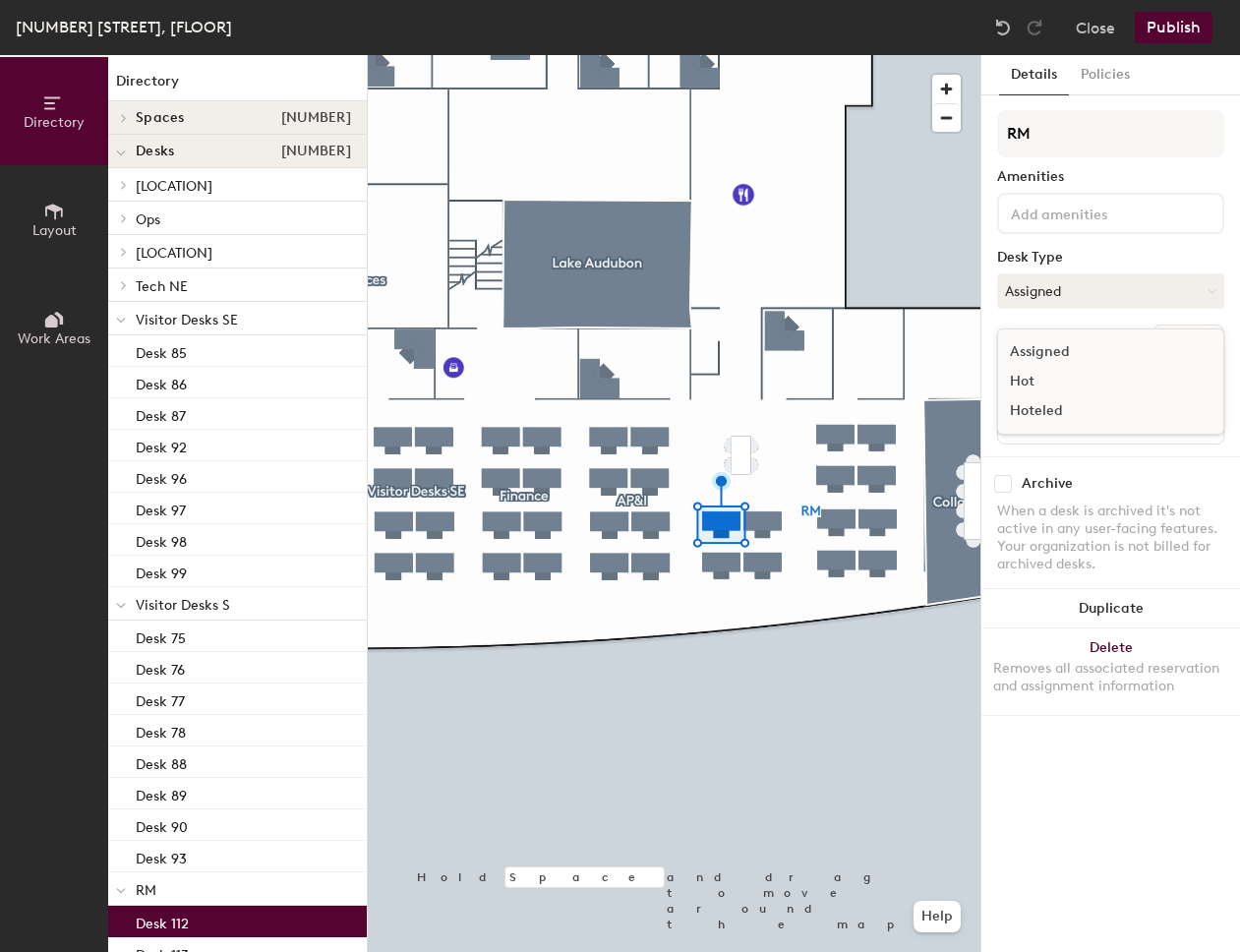 click on "Hoteled" at bounding box center (1096, 411) 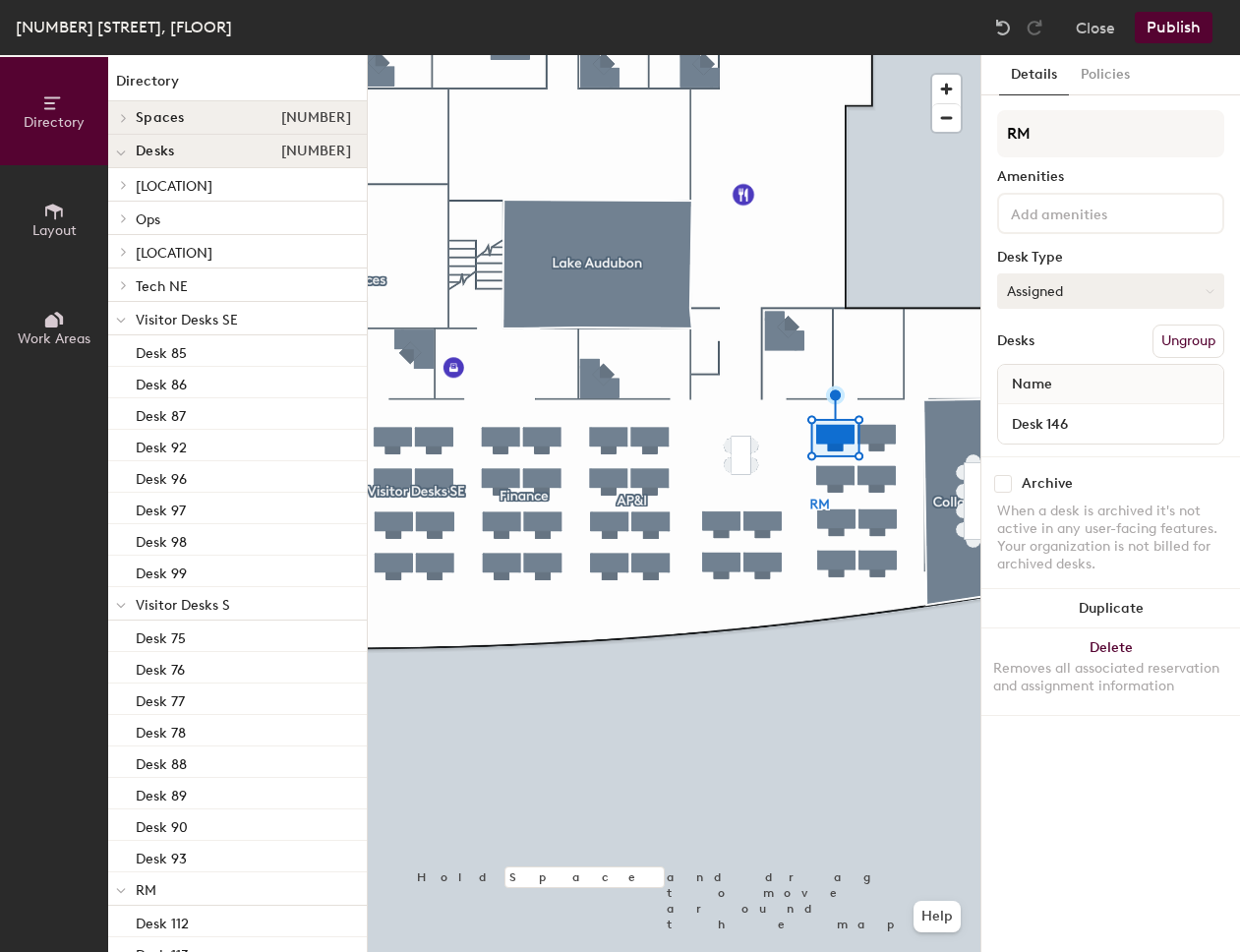 click on "Assigned" at bounding box center (1110, 291) 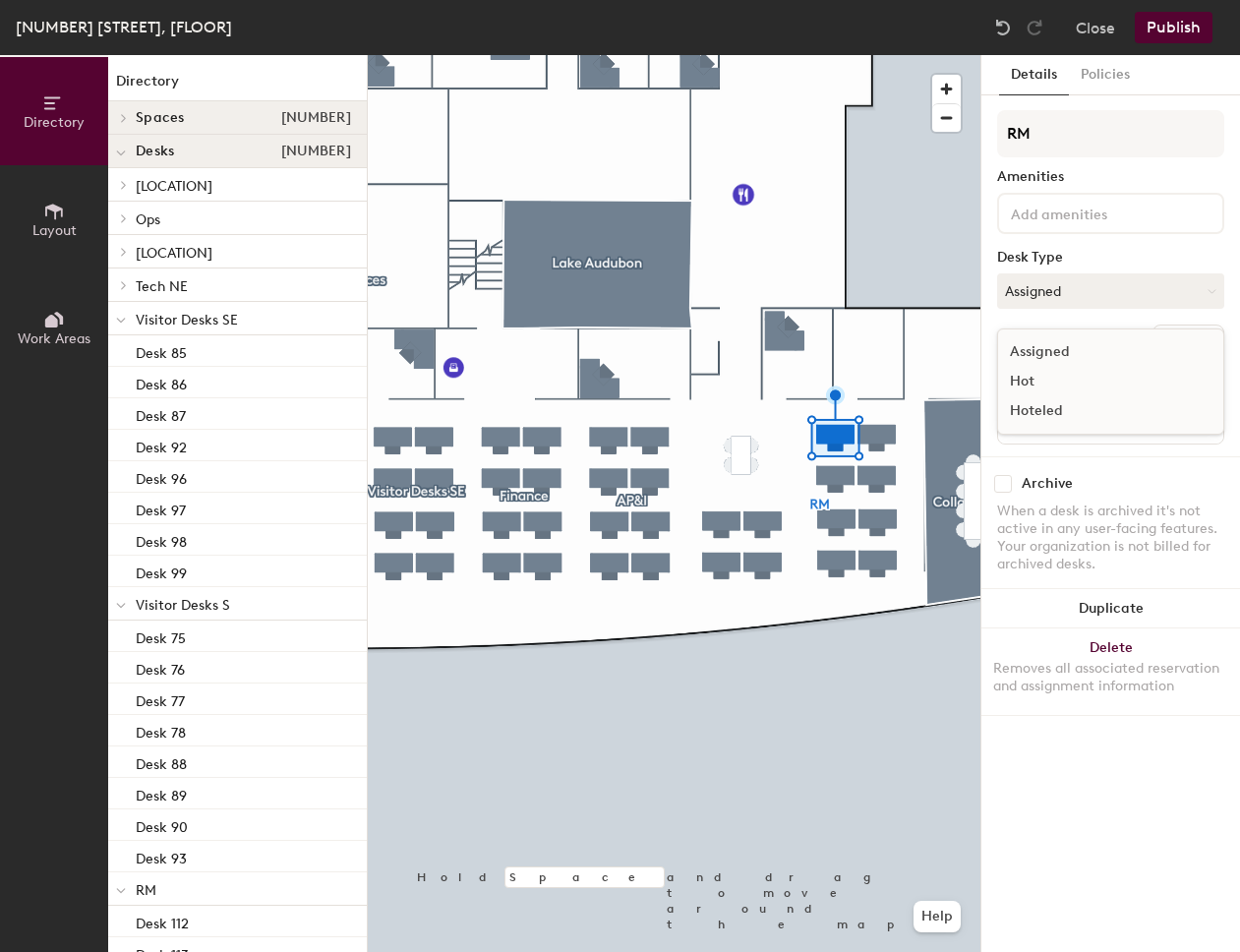 click on "Hoteled" at bounding box center [1096, 411] 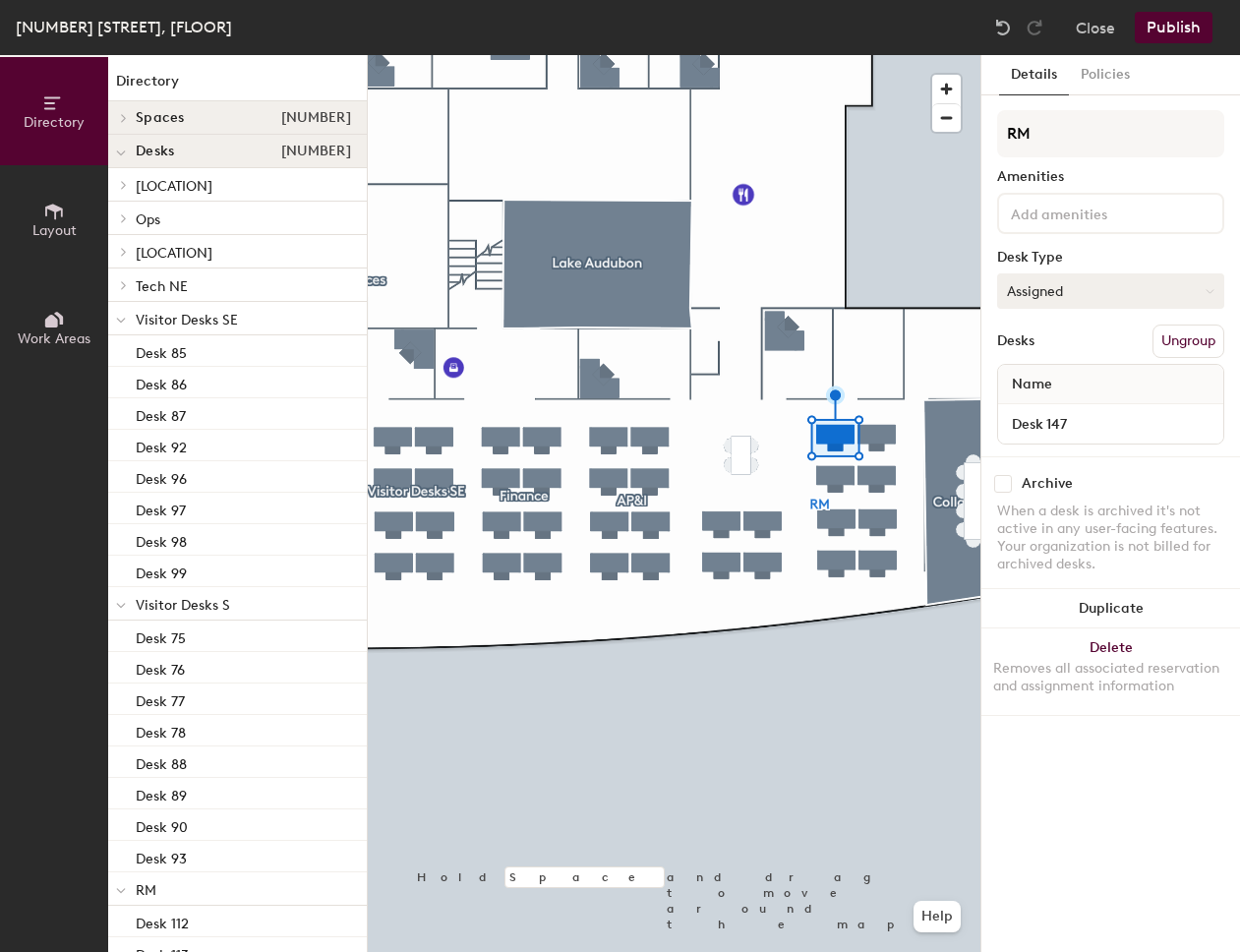 click on "Assigned" at bounding box center [1110, 291] 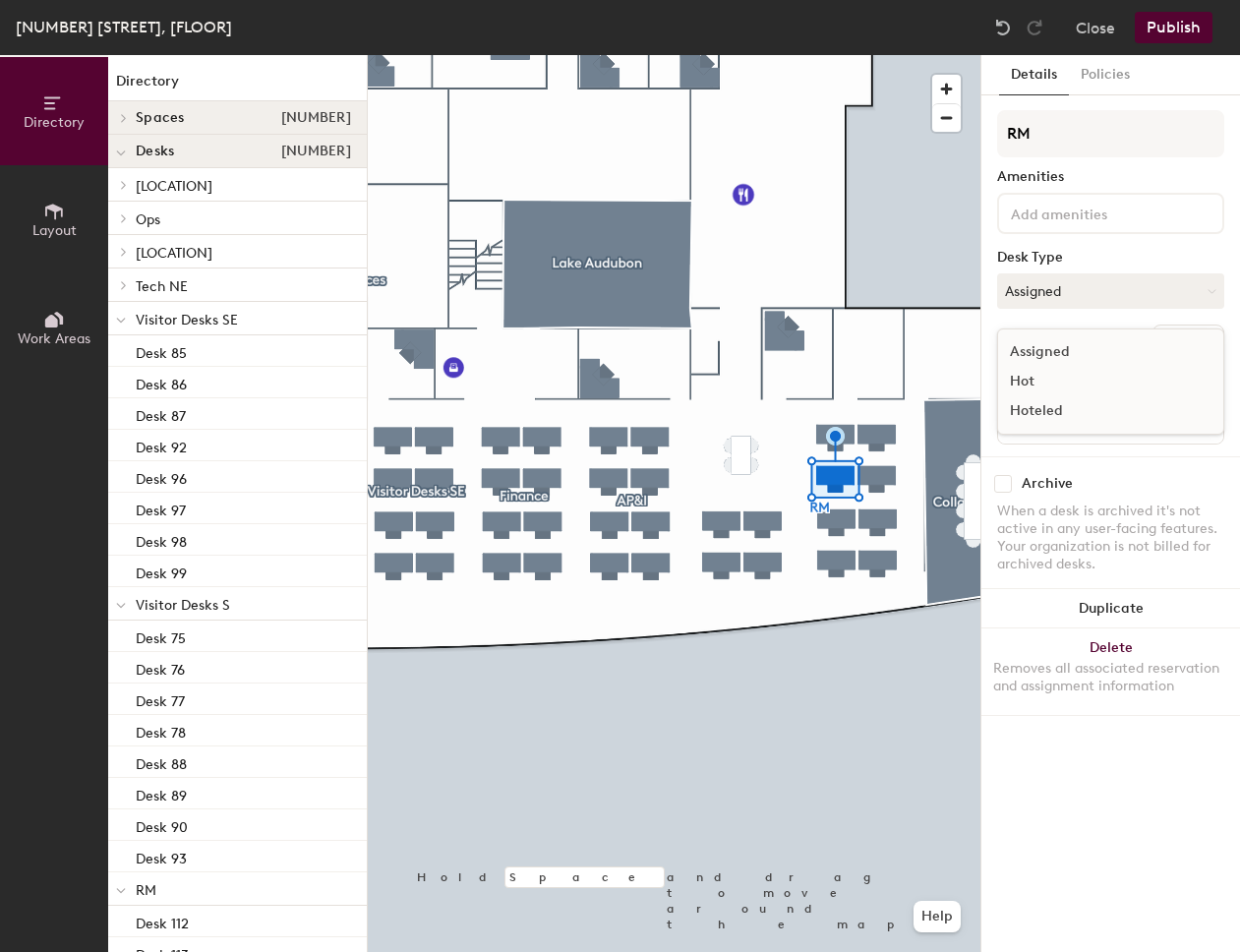 click on "Hoteled" at bounding box center [1096, 411] 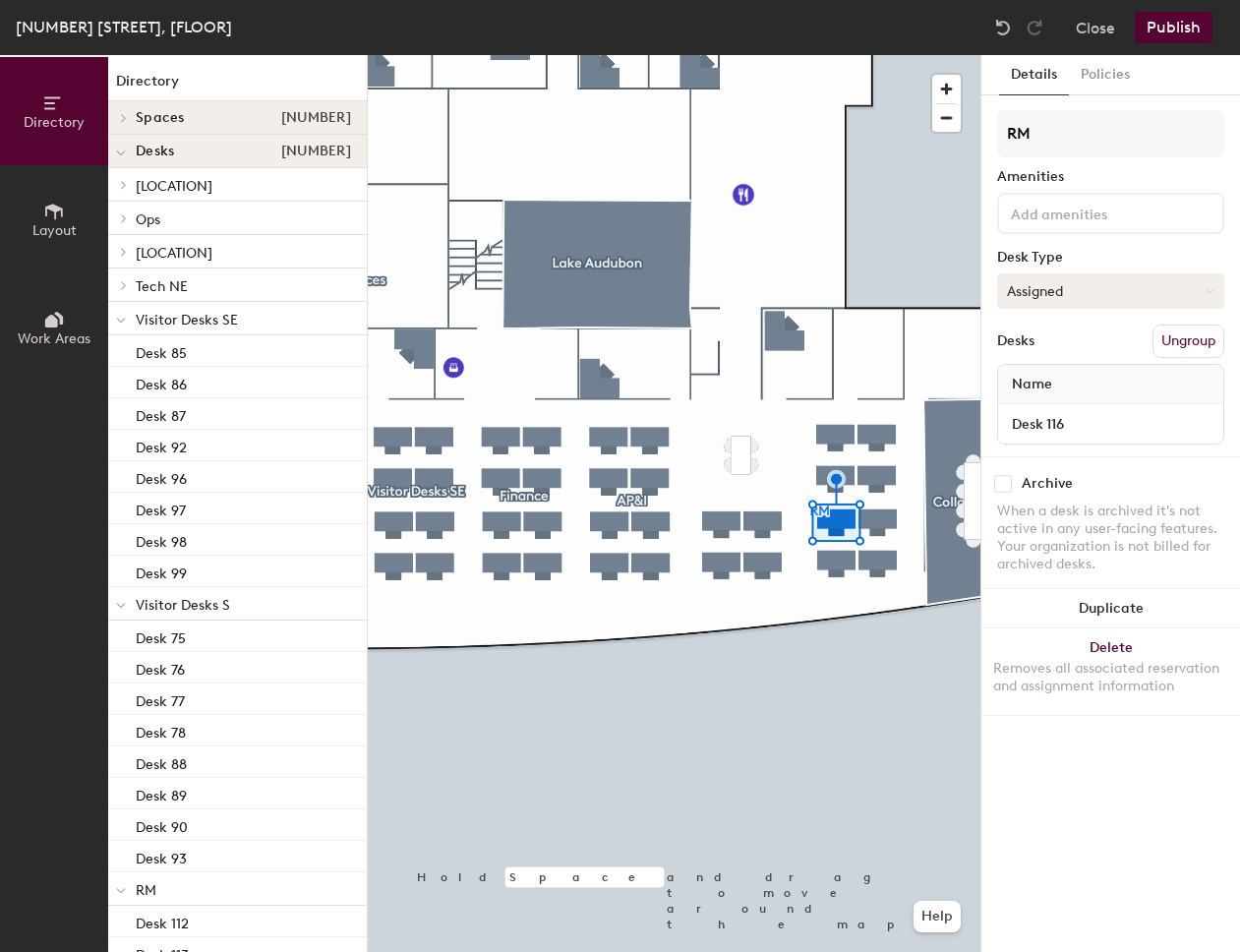 click on "Assigned" at bounding box center [1110, 291] 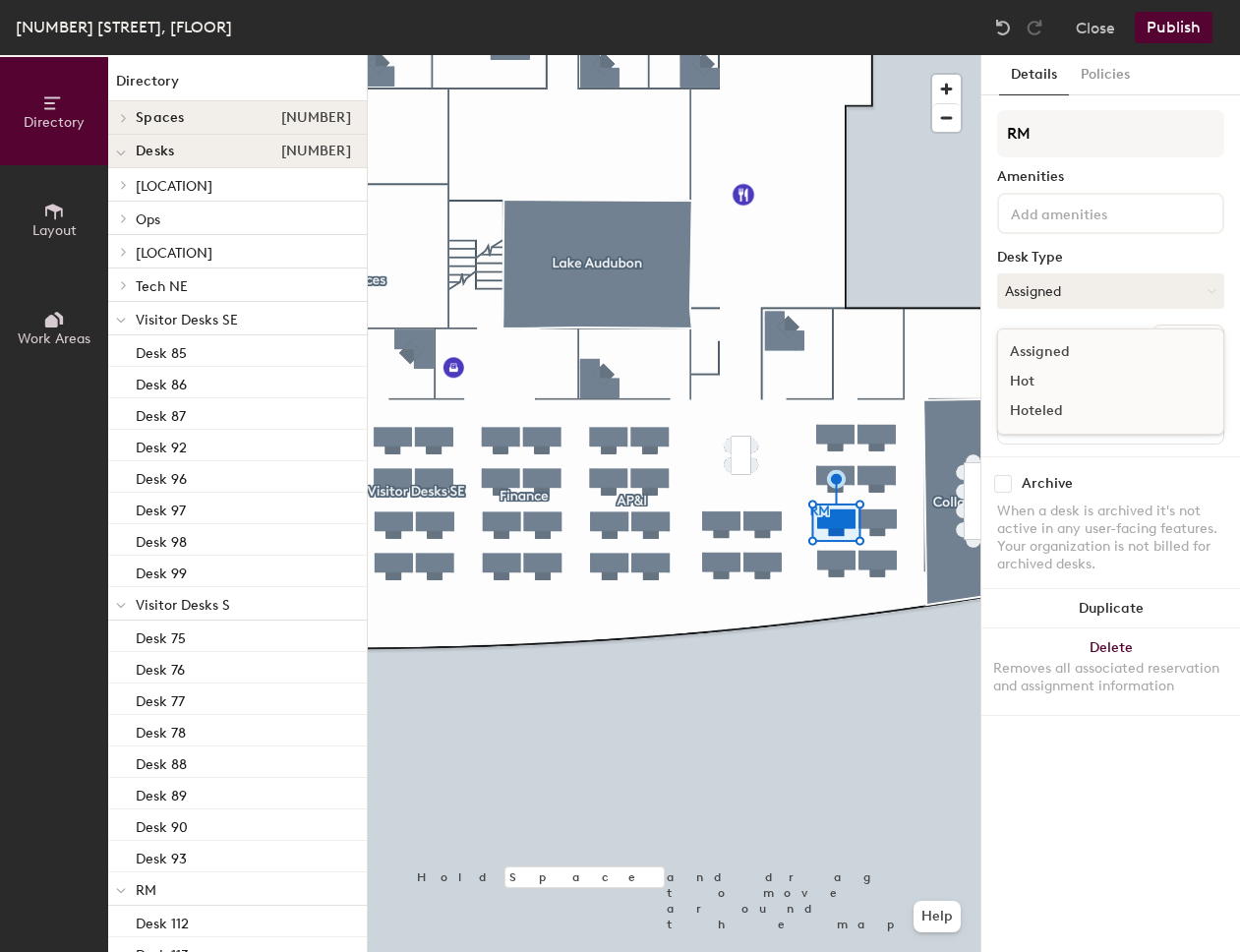 click on "Hoteled" at bounding box center [1096, 411] 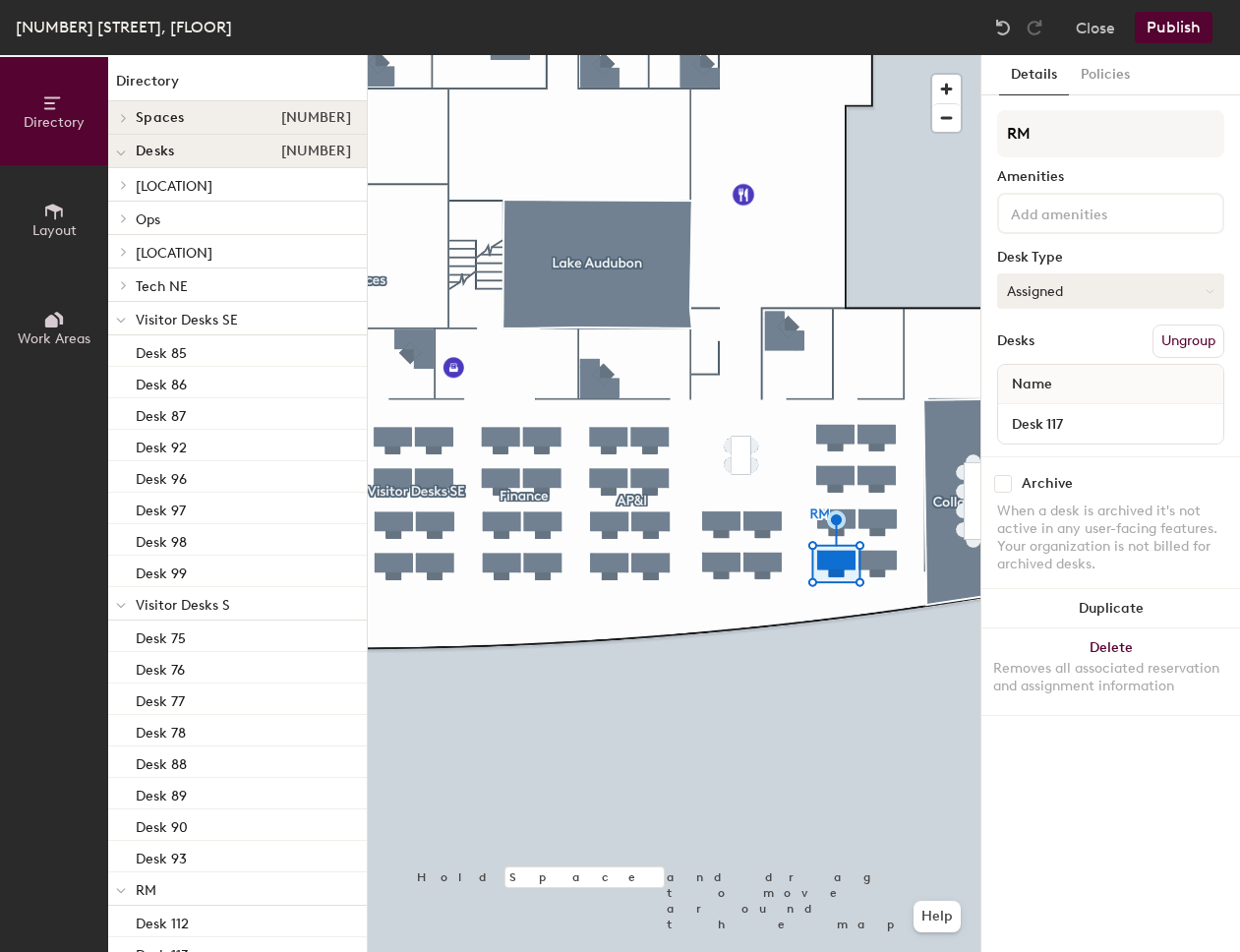 click on "Assigned" at bounding box center [1110, 291] 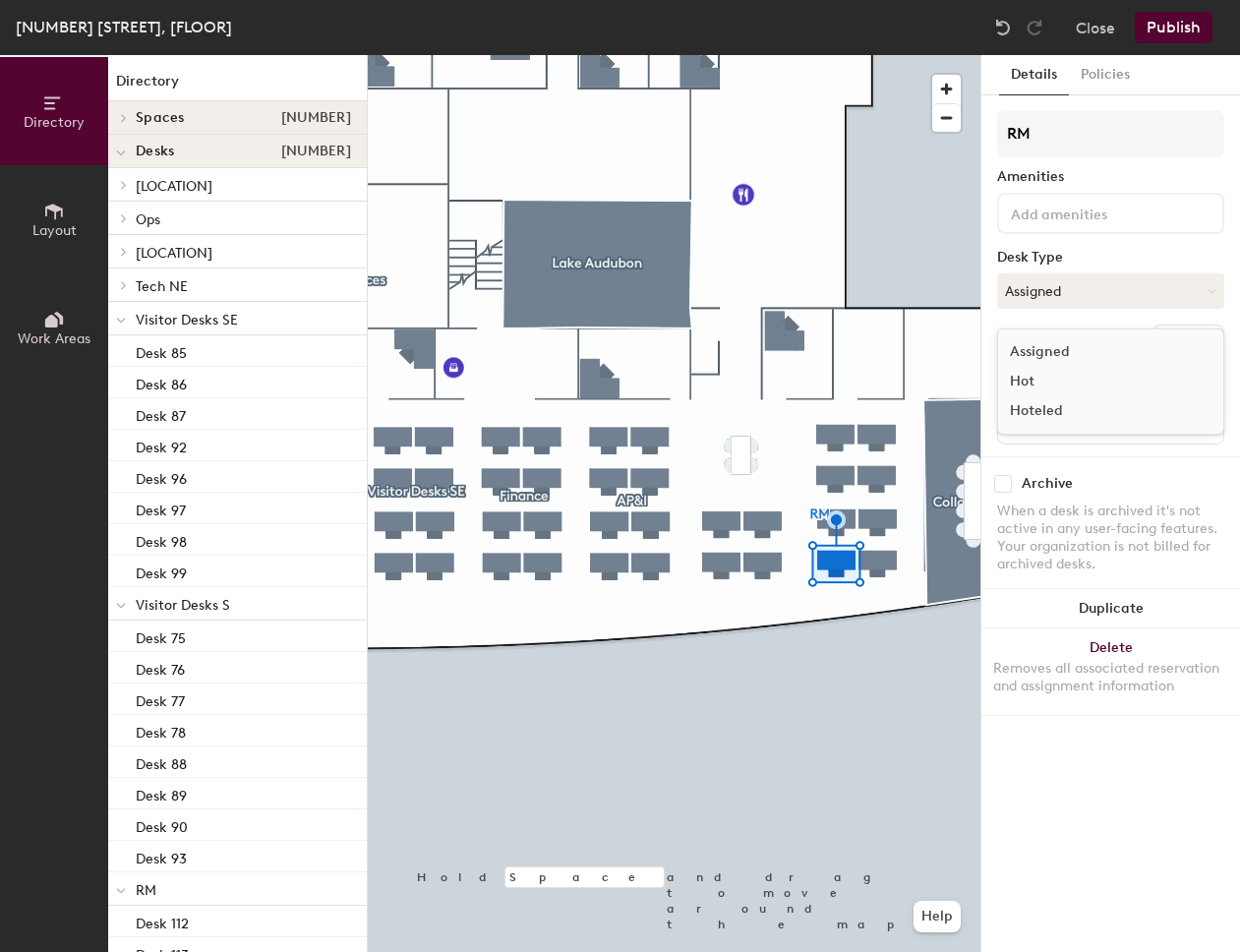 click on "Hoteled" at bounding box center (1096, 411) 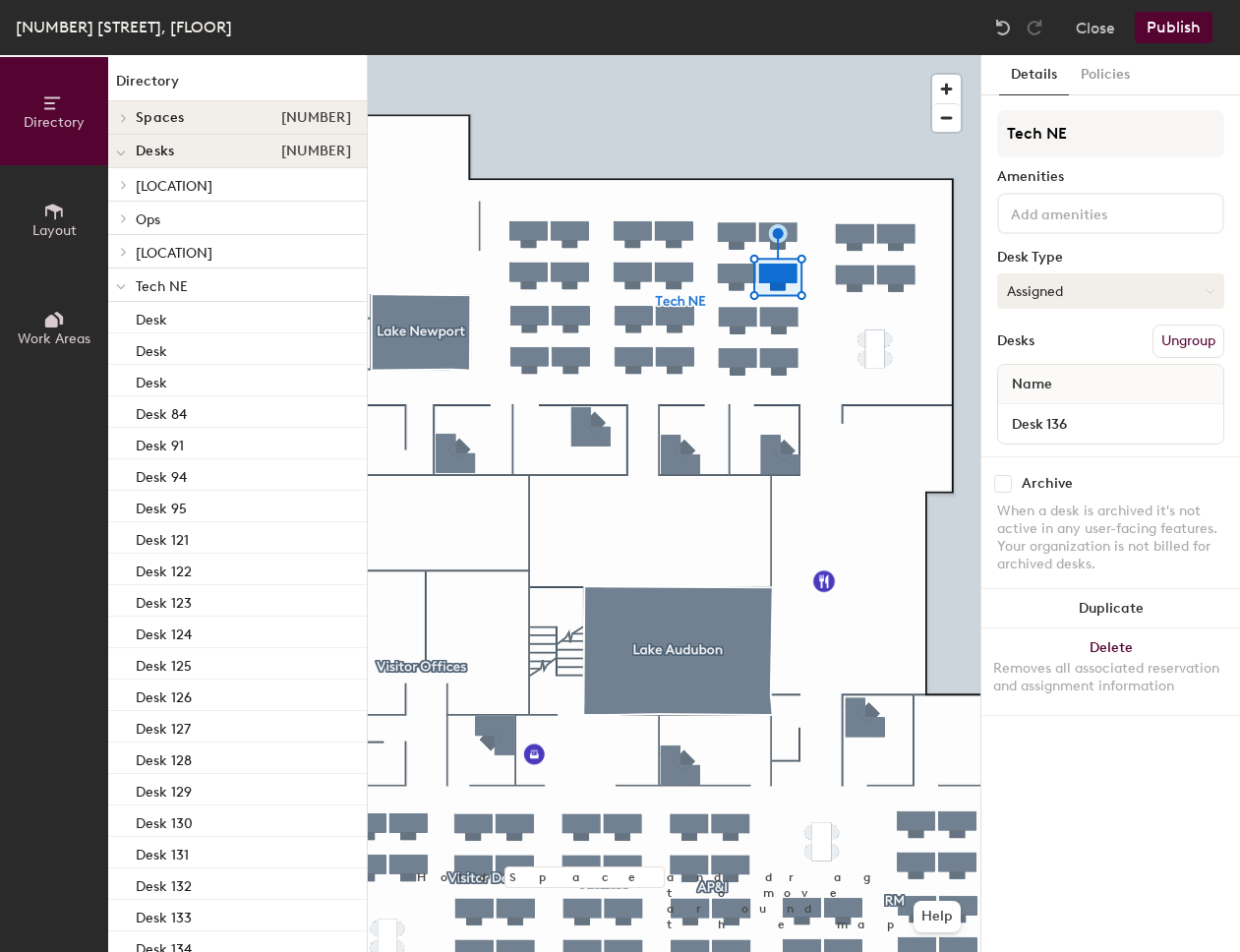 click on "Assigned" at bounding box center [1110, 291] 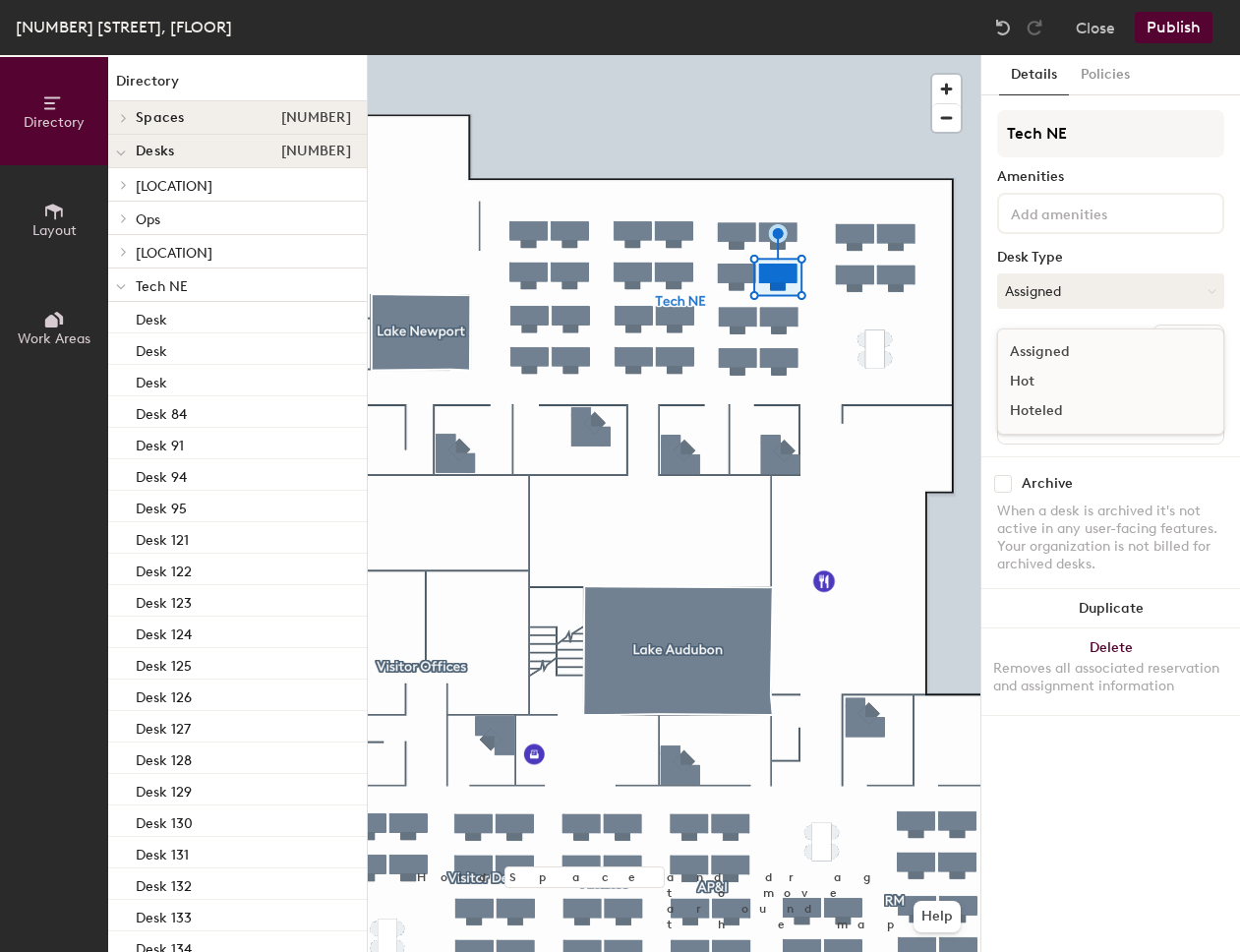 click on "Hoteled" at bounding box center (1096, 411) 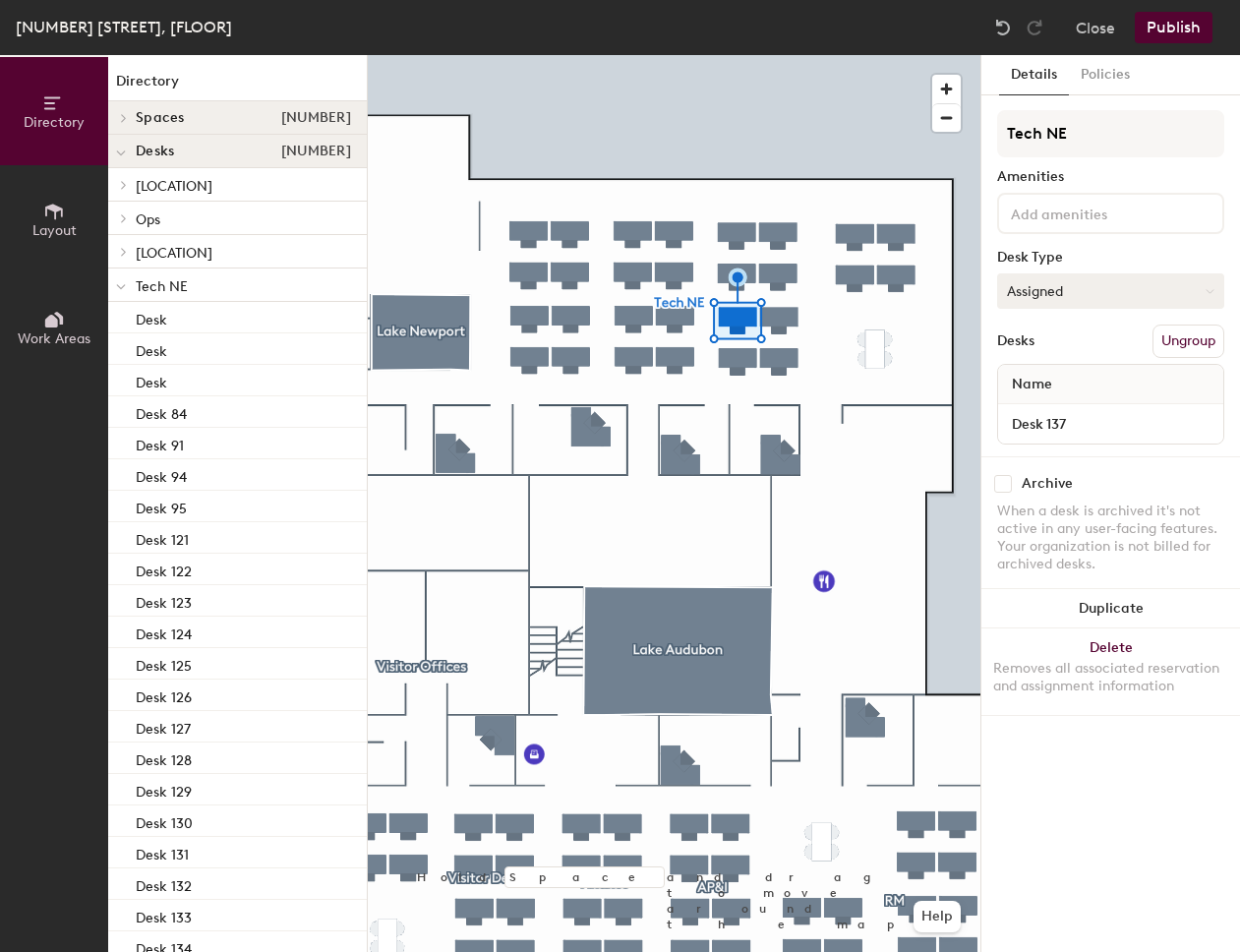 click on "Assigned" at bounding box center [1110, 291] 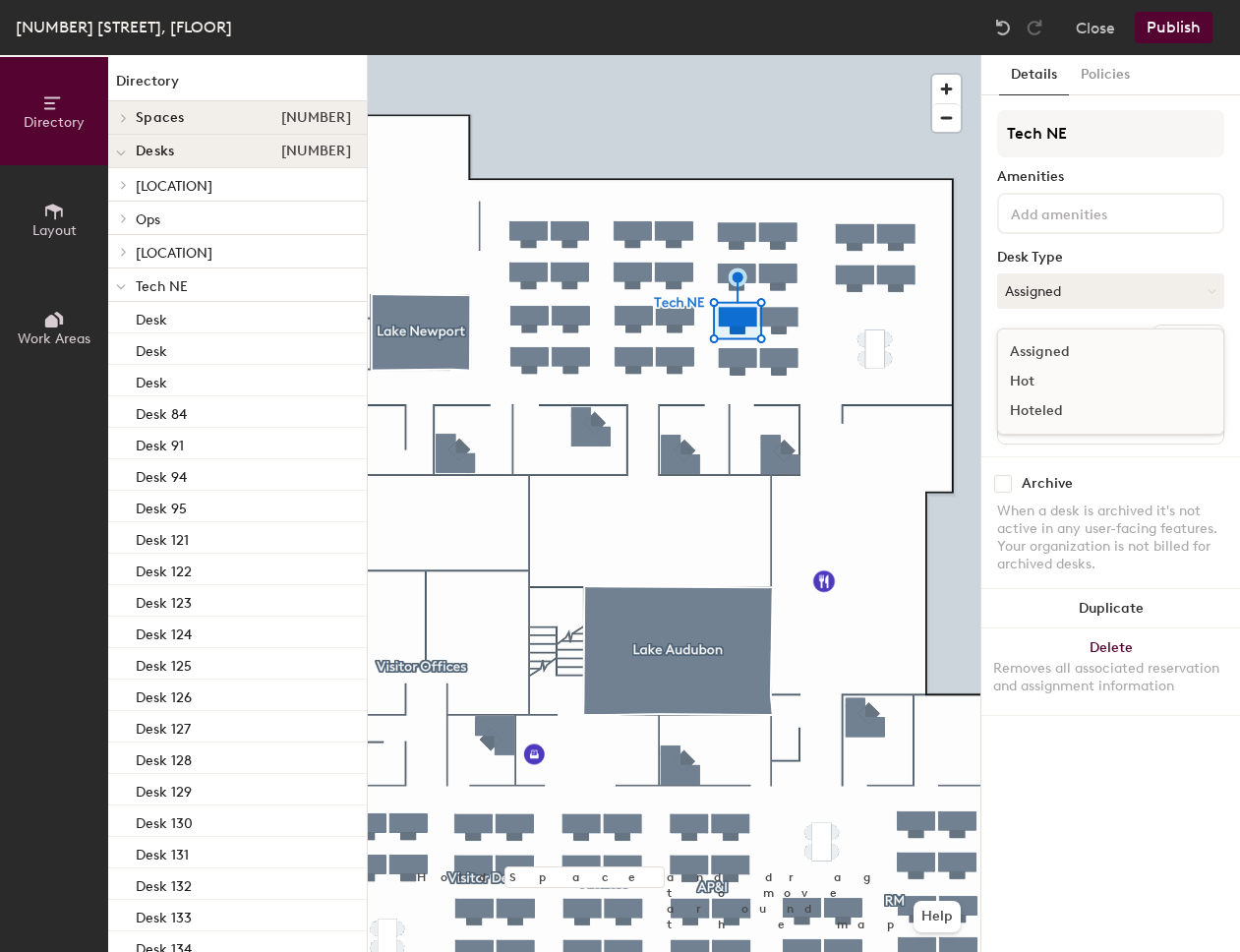 click on "Hoteled" at bounding box center (1096, 411) 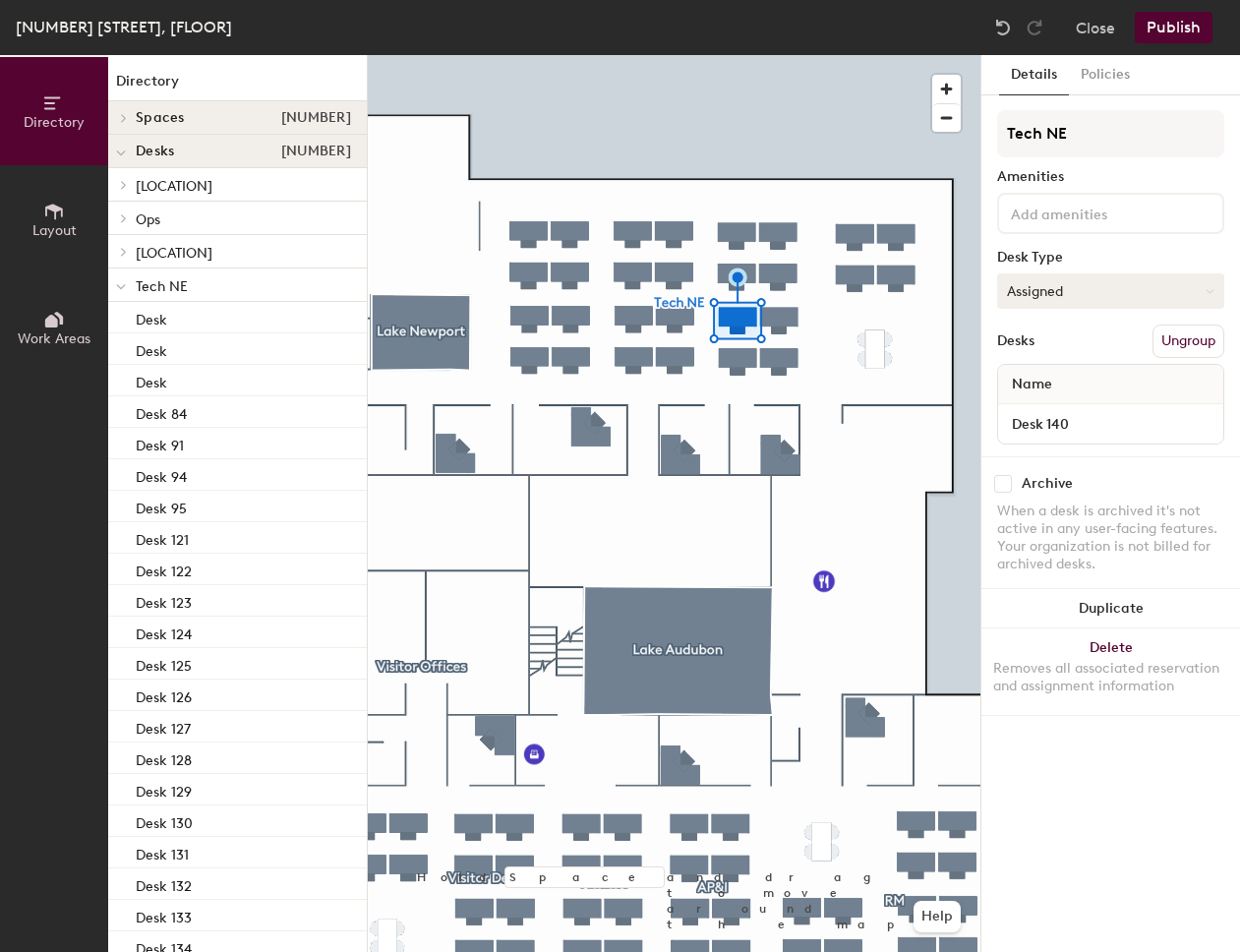 click on "Assigned" at bounding box center [1110, 291] 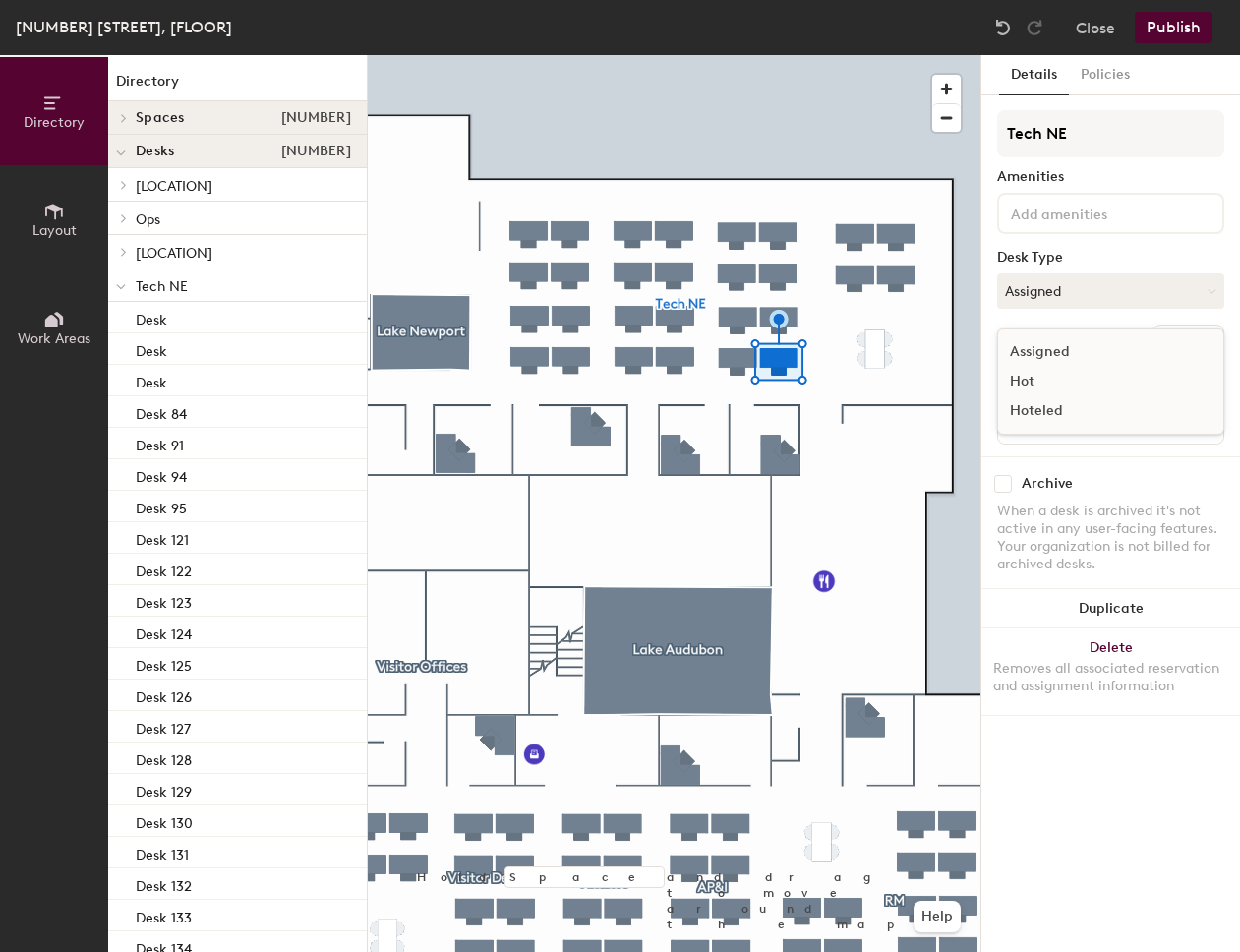 click on "Hoteled" at bounding box center [1096, 411] 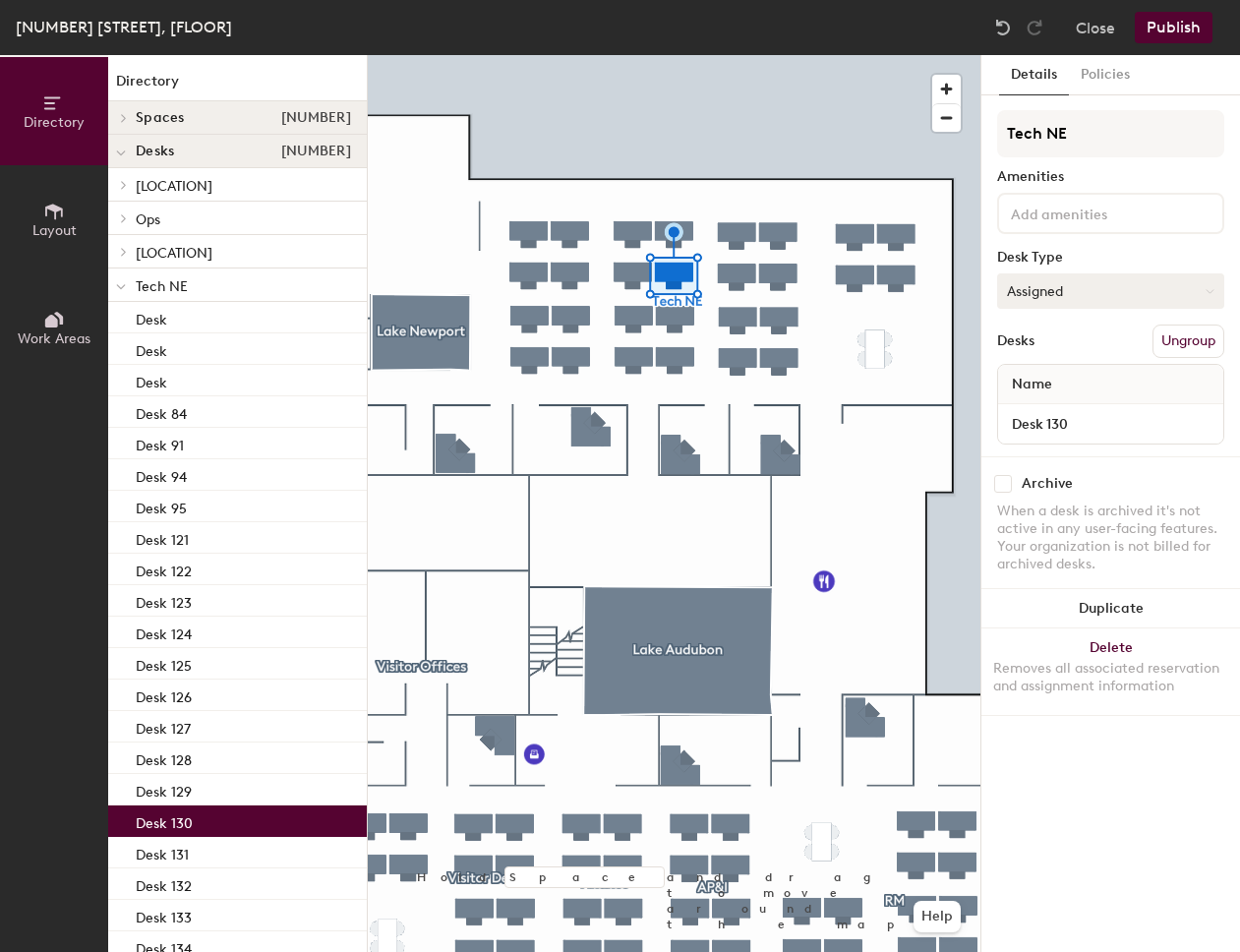 click on "Assigned" at bounding box center [1110, 291] 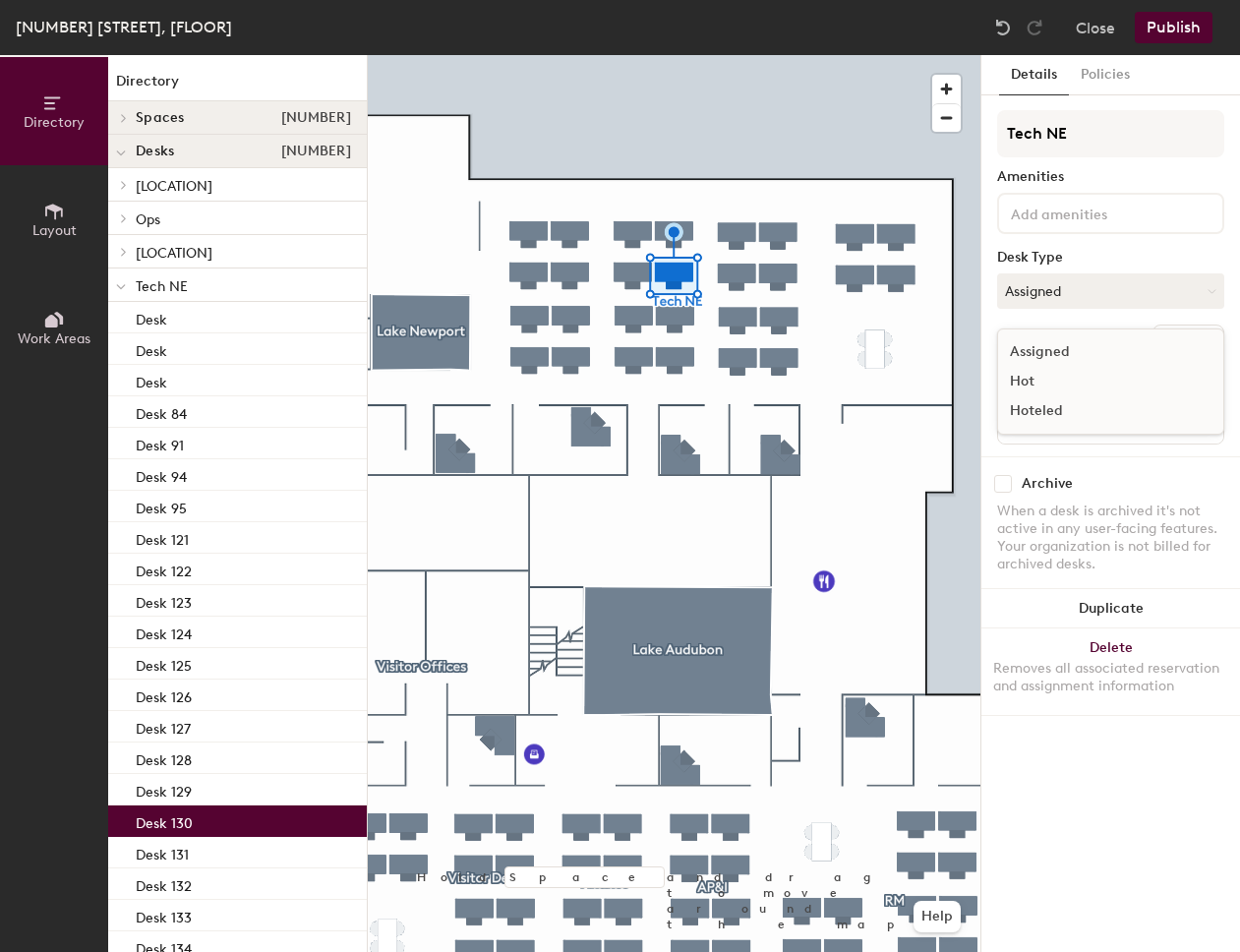 click on "Hoteled" at bounding box center (1096, 411) 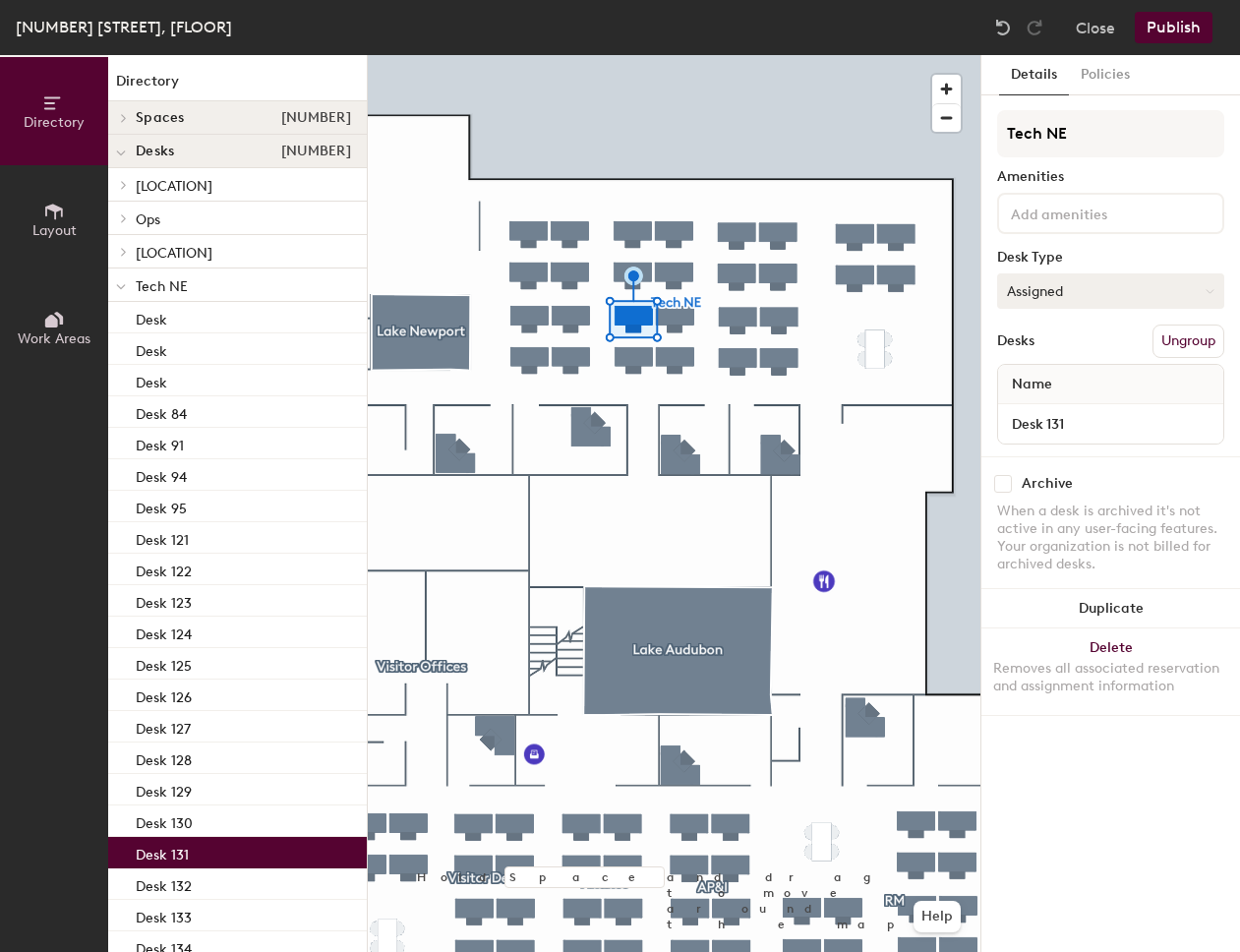 click on "Assigned" at bounding box center [1110, 291] 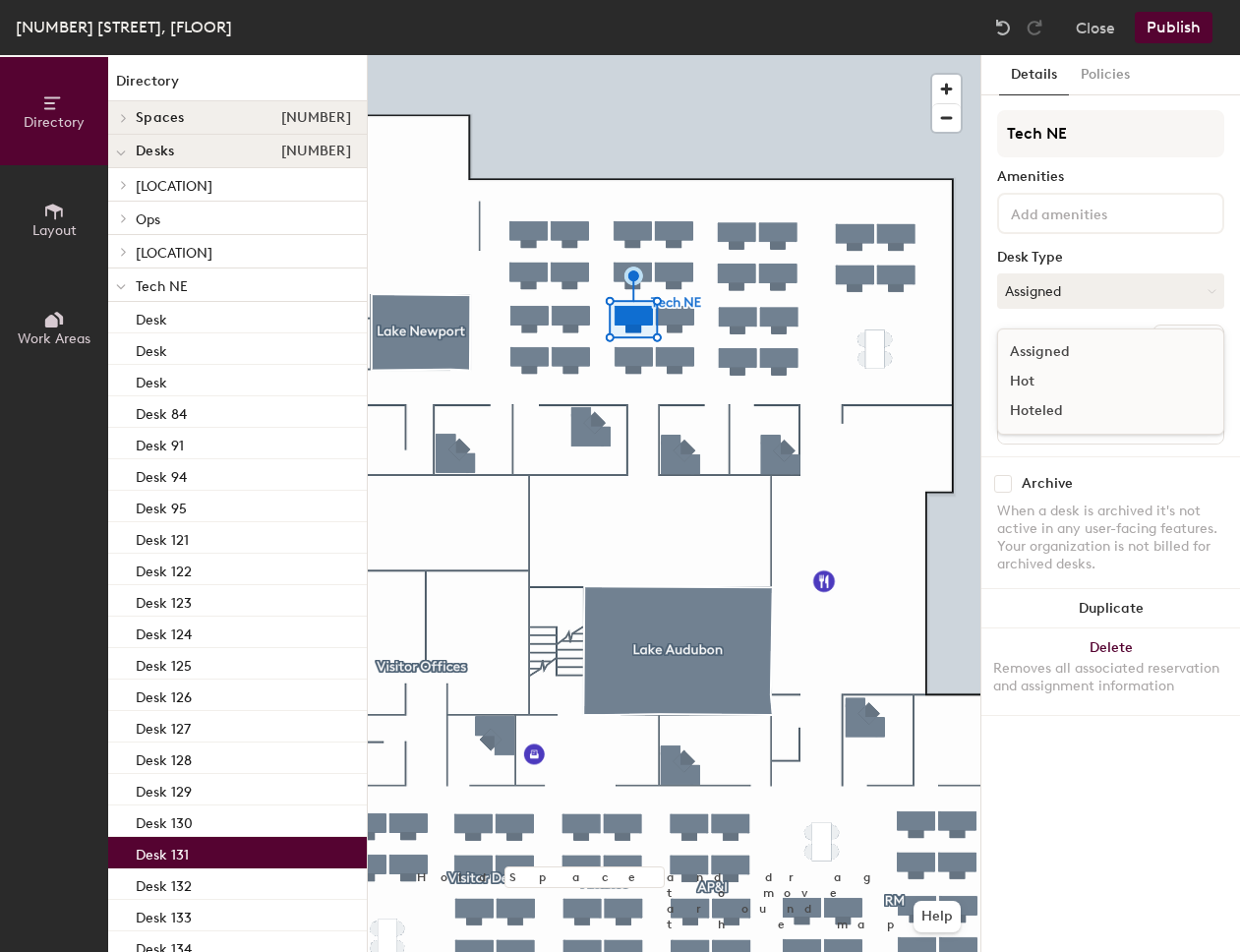 click on "Hoteled" at bounding box center [1096, 411] 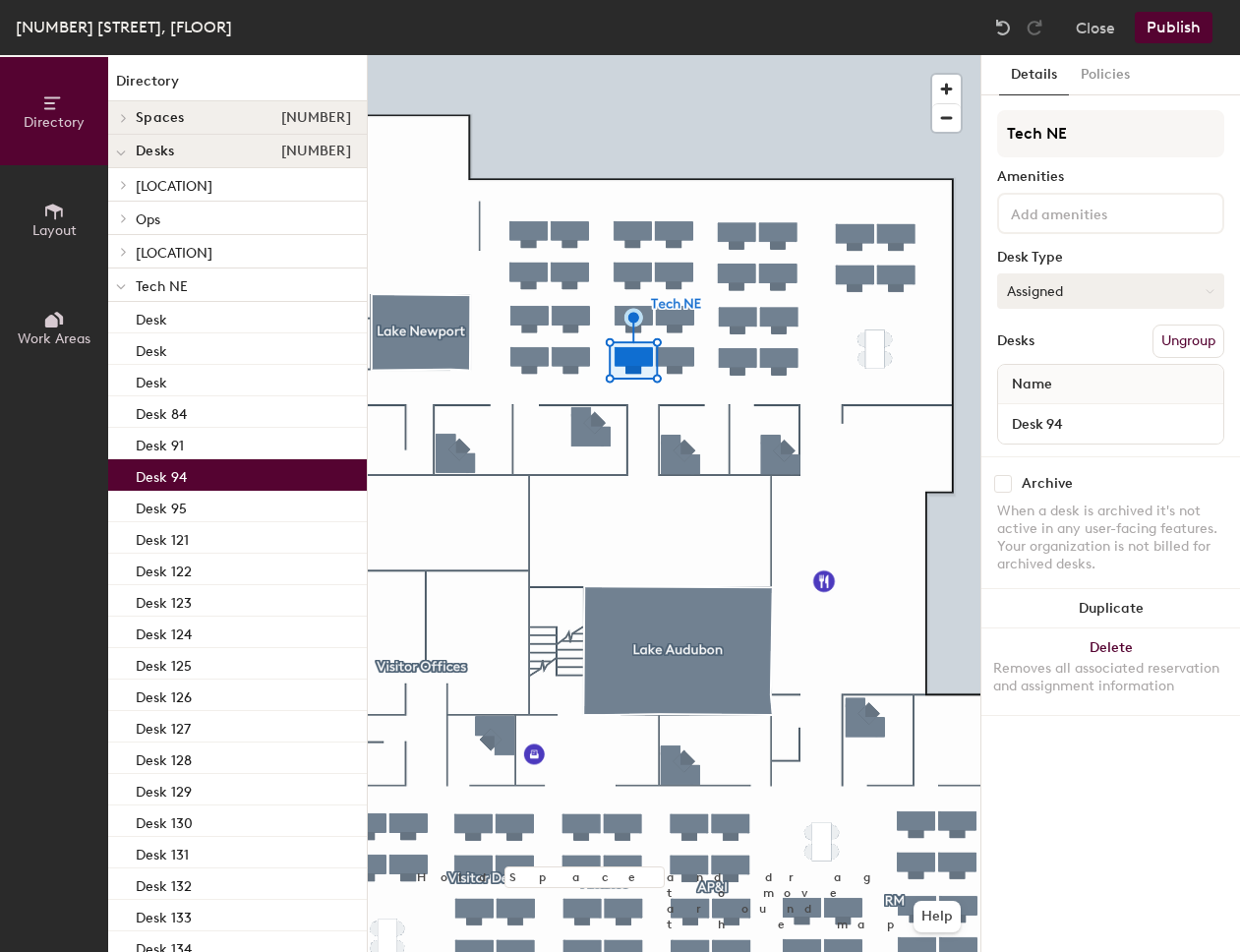 click on "Assigned" at bounding box center [1110, 291] 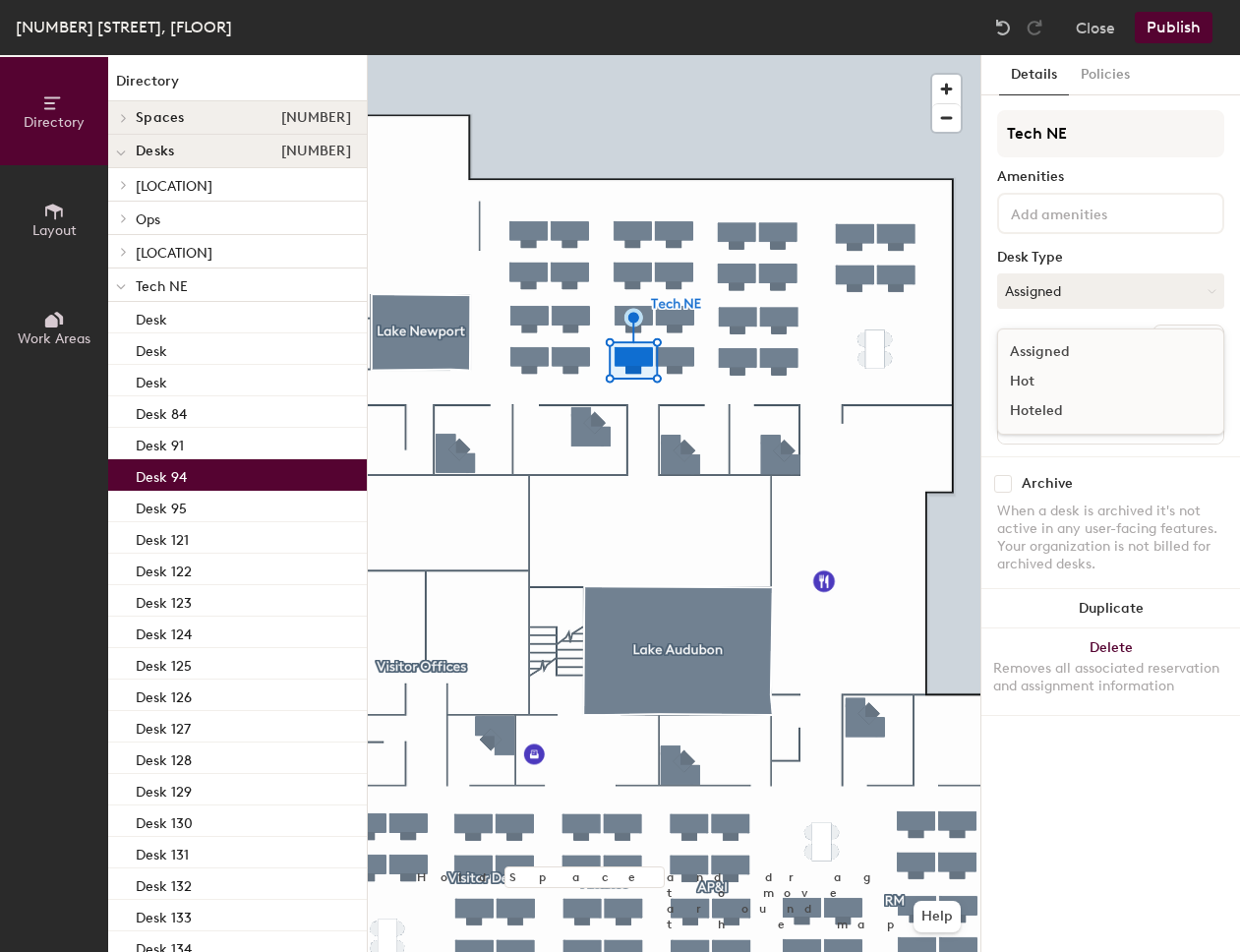 click on "Hoteled" at bounding box center [1096, 411] 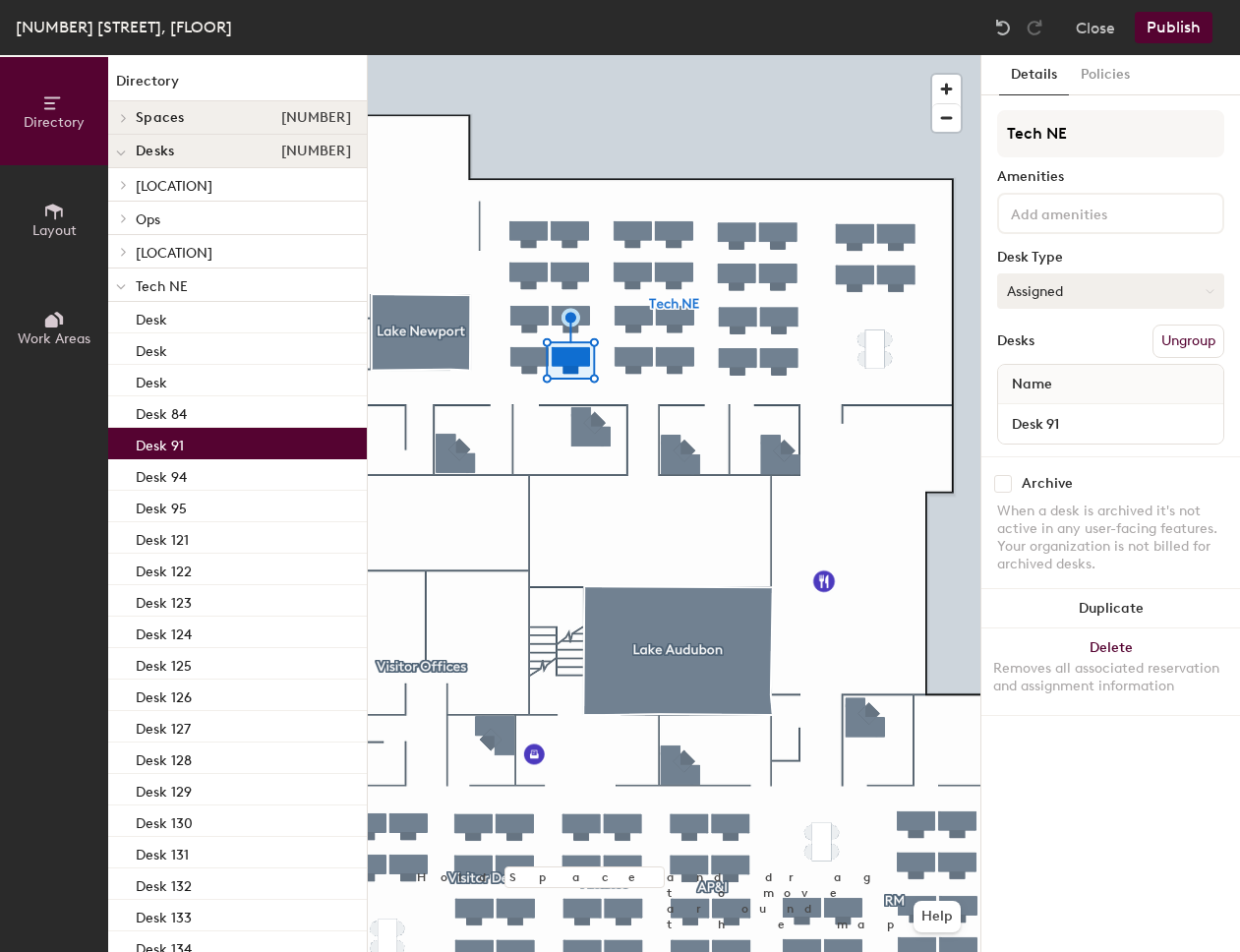 click on "Assigned" at bounding box center [1110, 291] 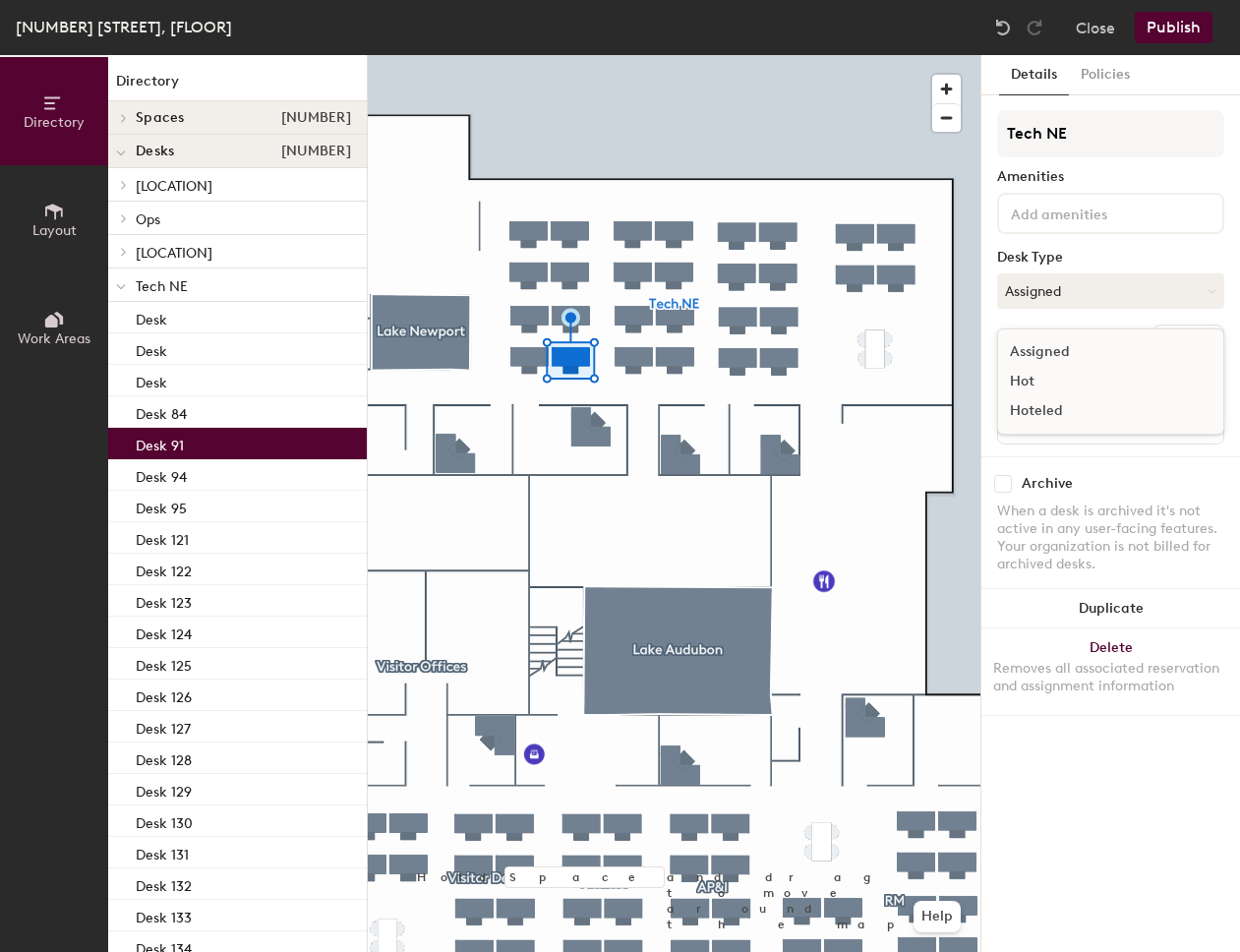 click on "Hoteled" at bounding box center (1096, 411) 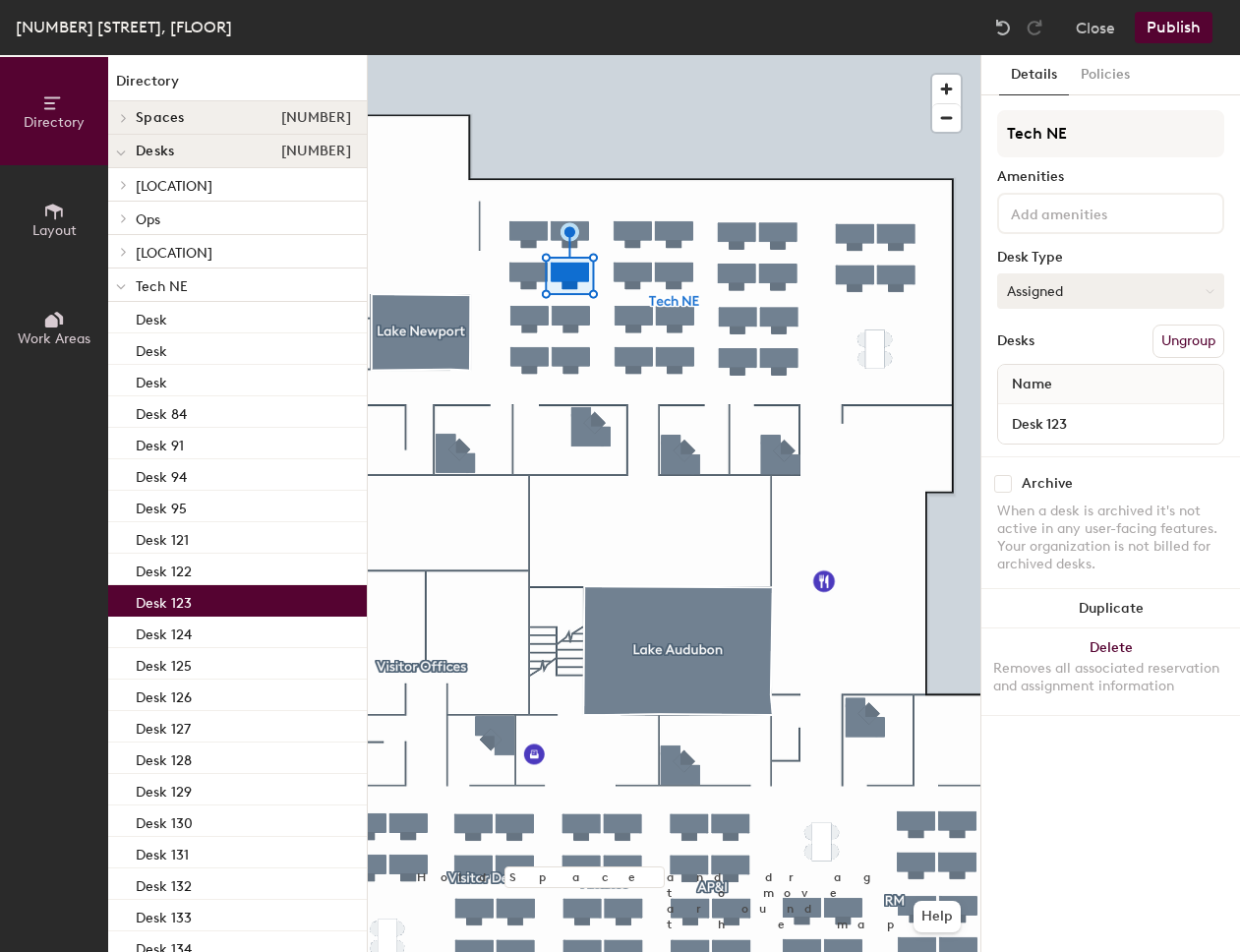 click on "Assigned" at bounding box center (1110, 291) 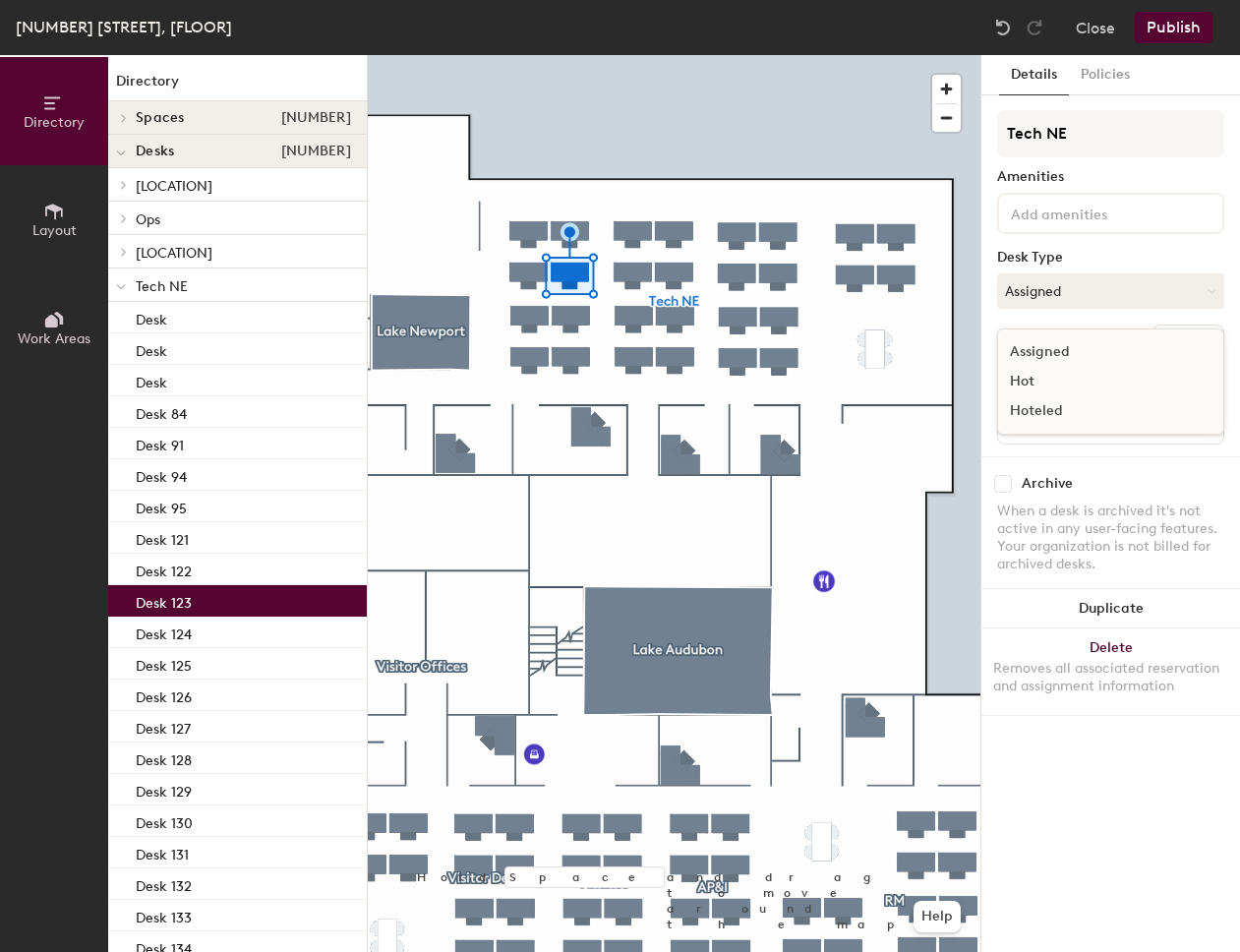 click on "Hoteled" at bounding box center (1096, 411) 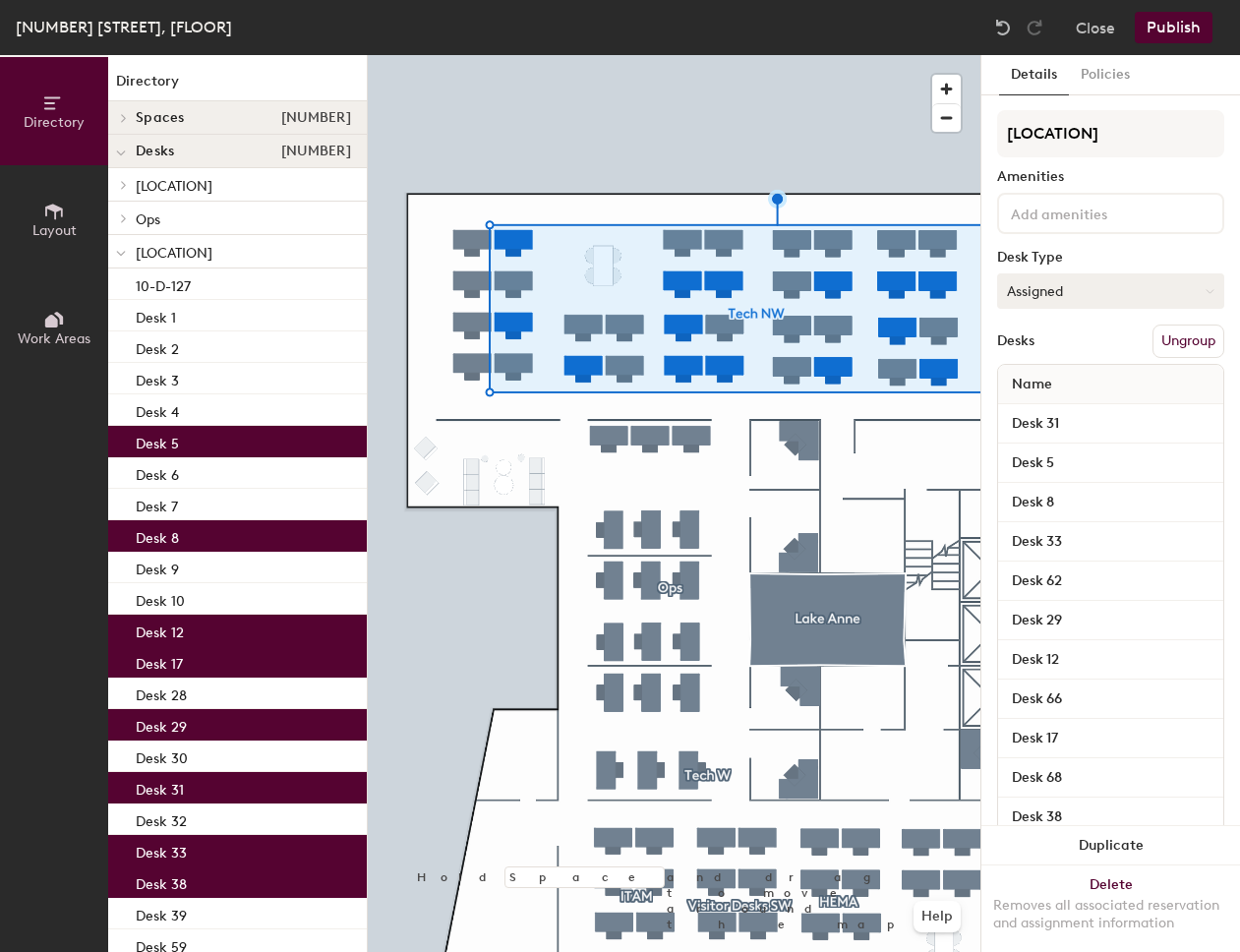 click on "Assigned" at bounding box center (1110, 291) 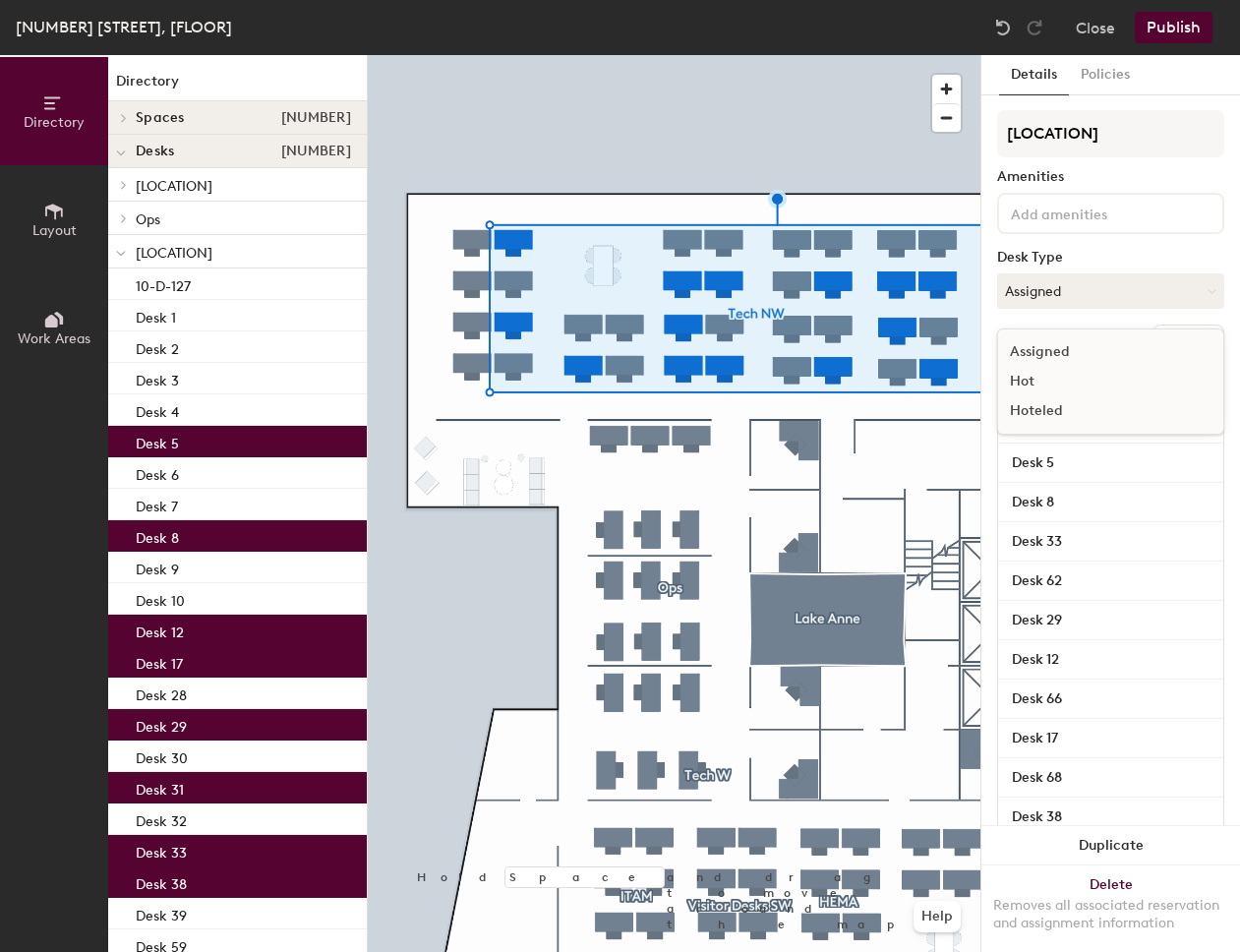 click on "Hoteled" at bounding box center [1096, 411] 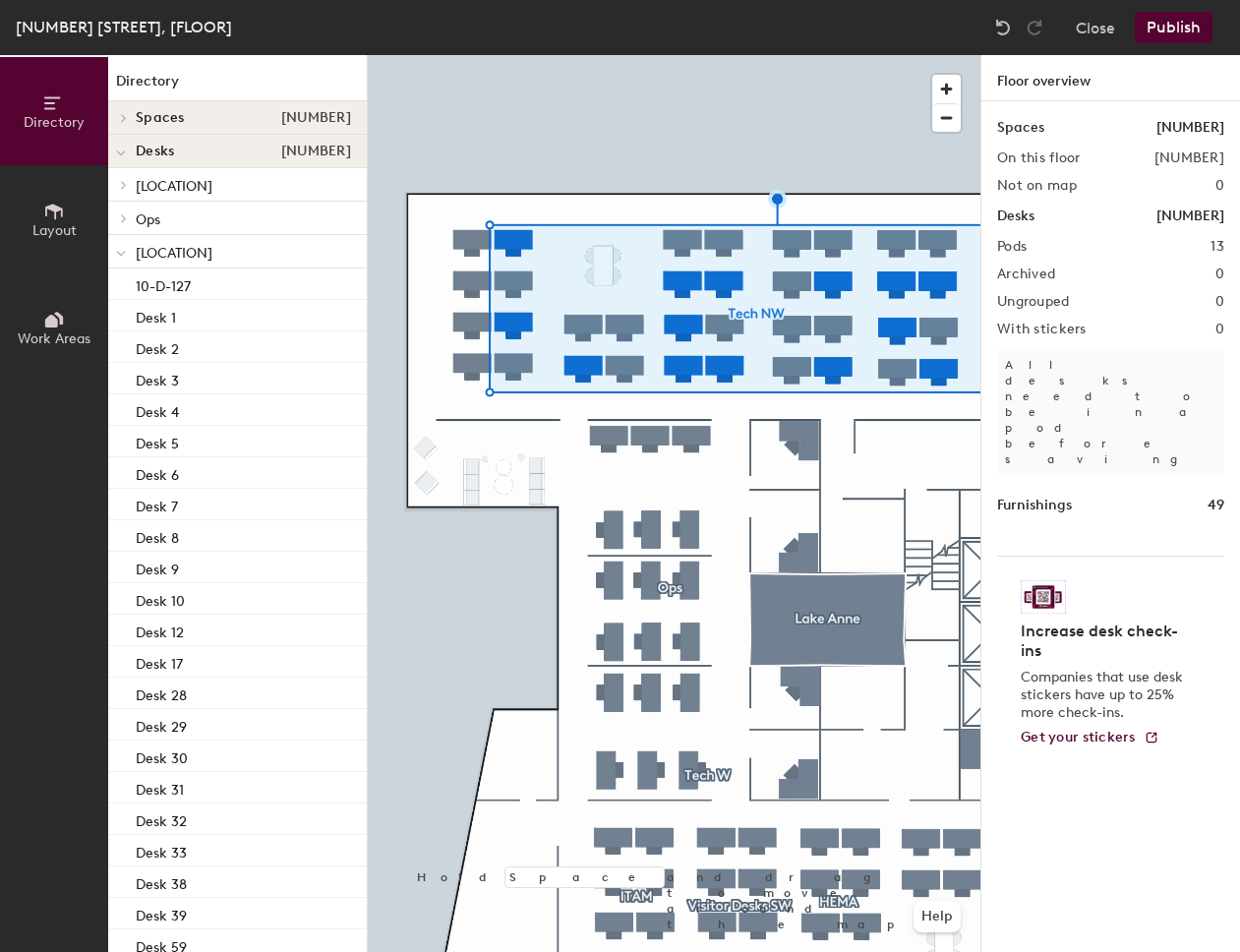 click on "[NUMBER] [STREET], [FLOOR] Close Publish" at bounding box center [620, 28] 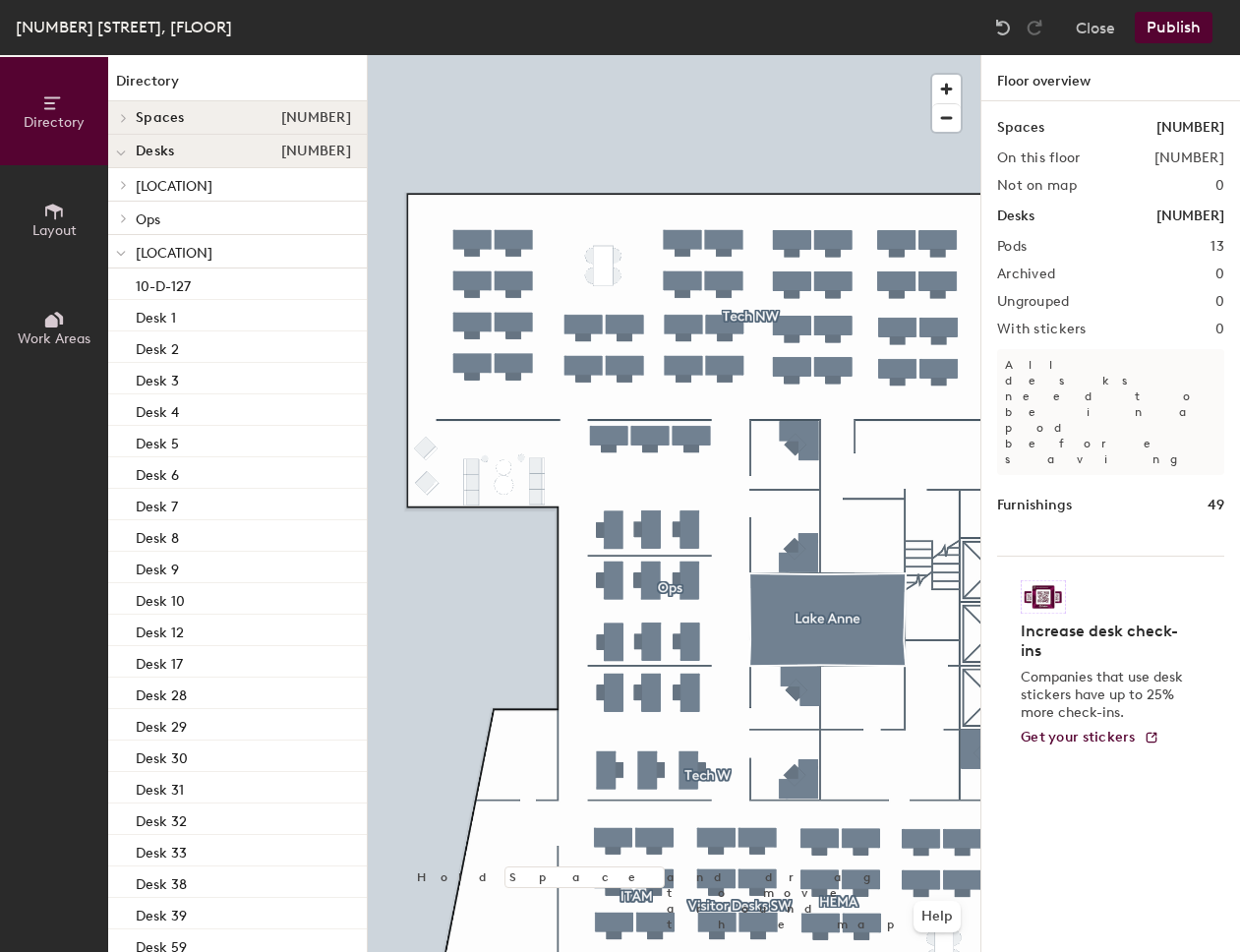 click on "Publish" at bounding box center (1173, 28) 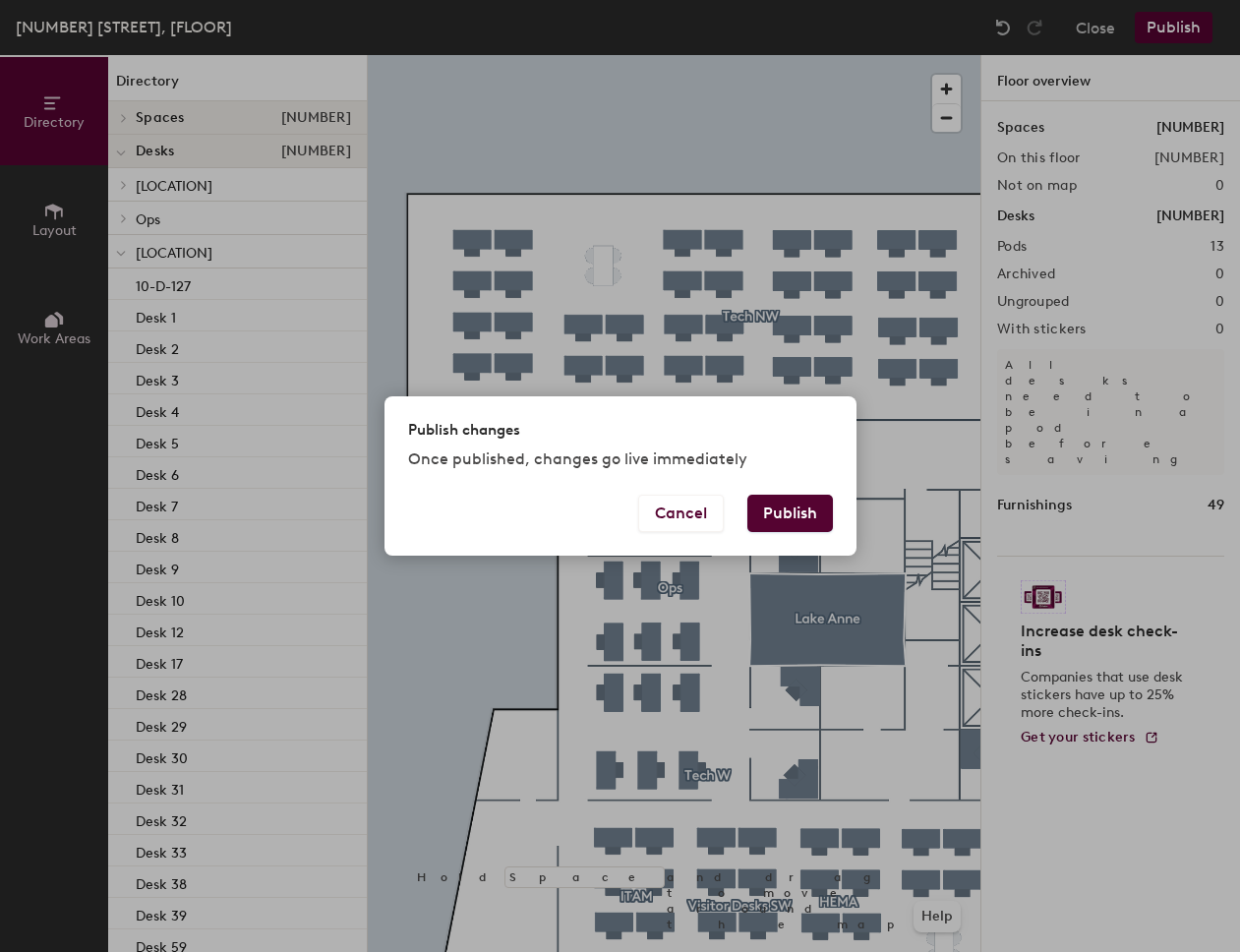 click on "Publish" at bounding box center [790, 513] 